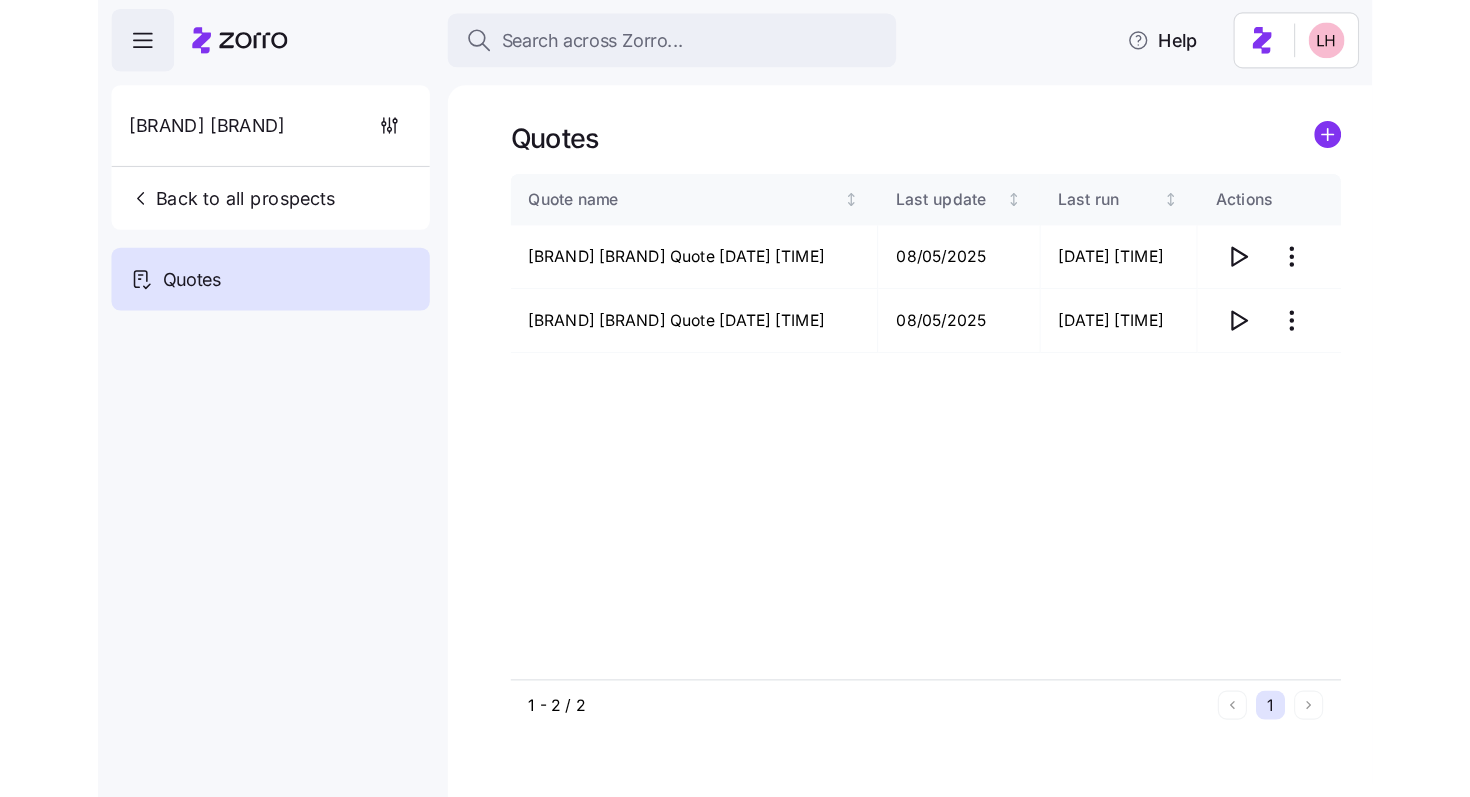 scroll, scrollTop: 0, scrollLeft: 0, axis: both 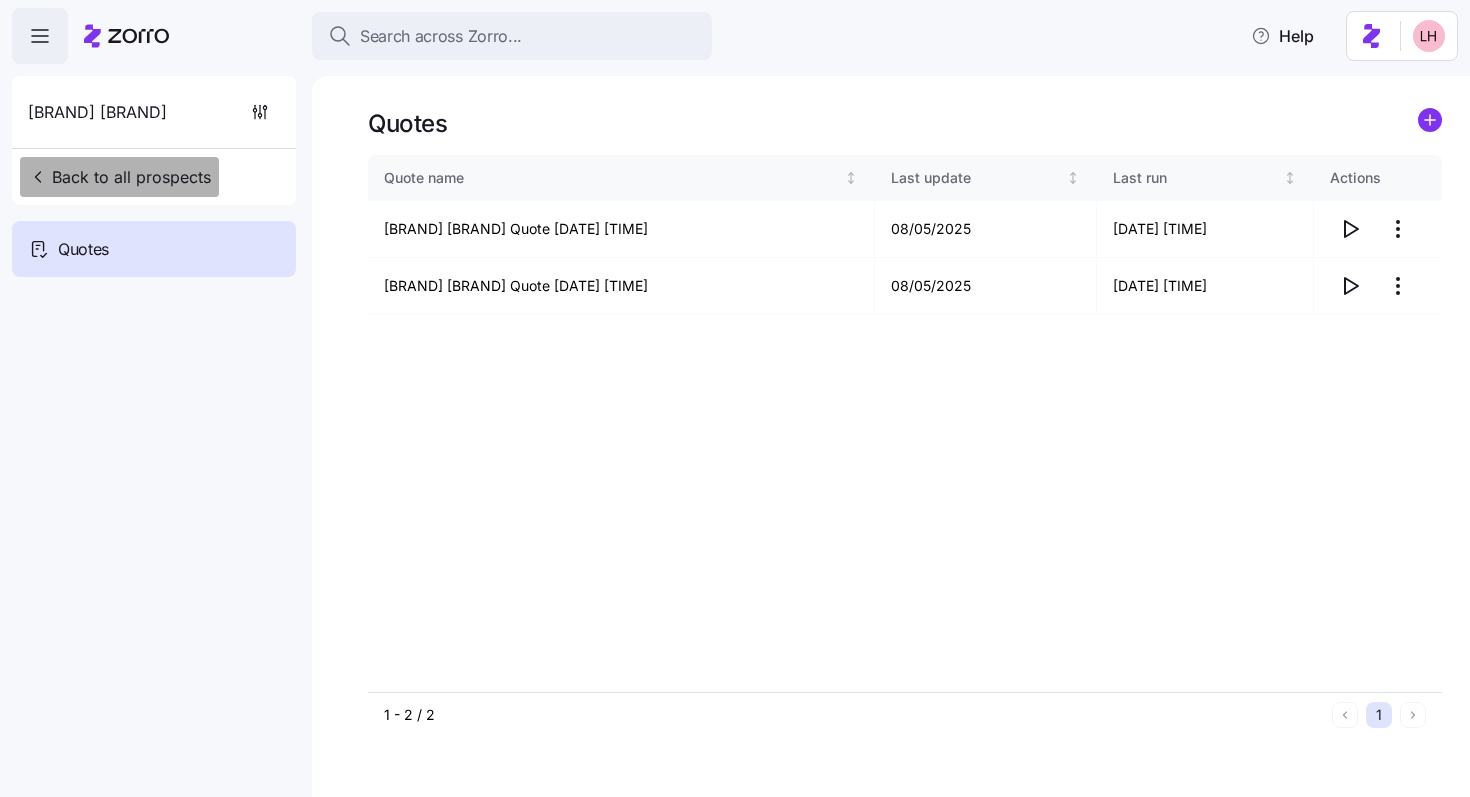 click on "Back to all prospects" at bounding box center [119, 177] 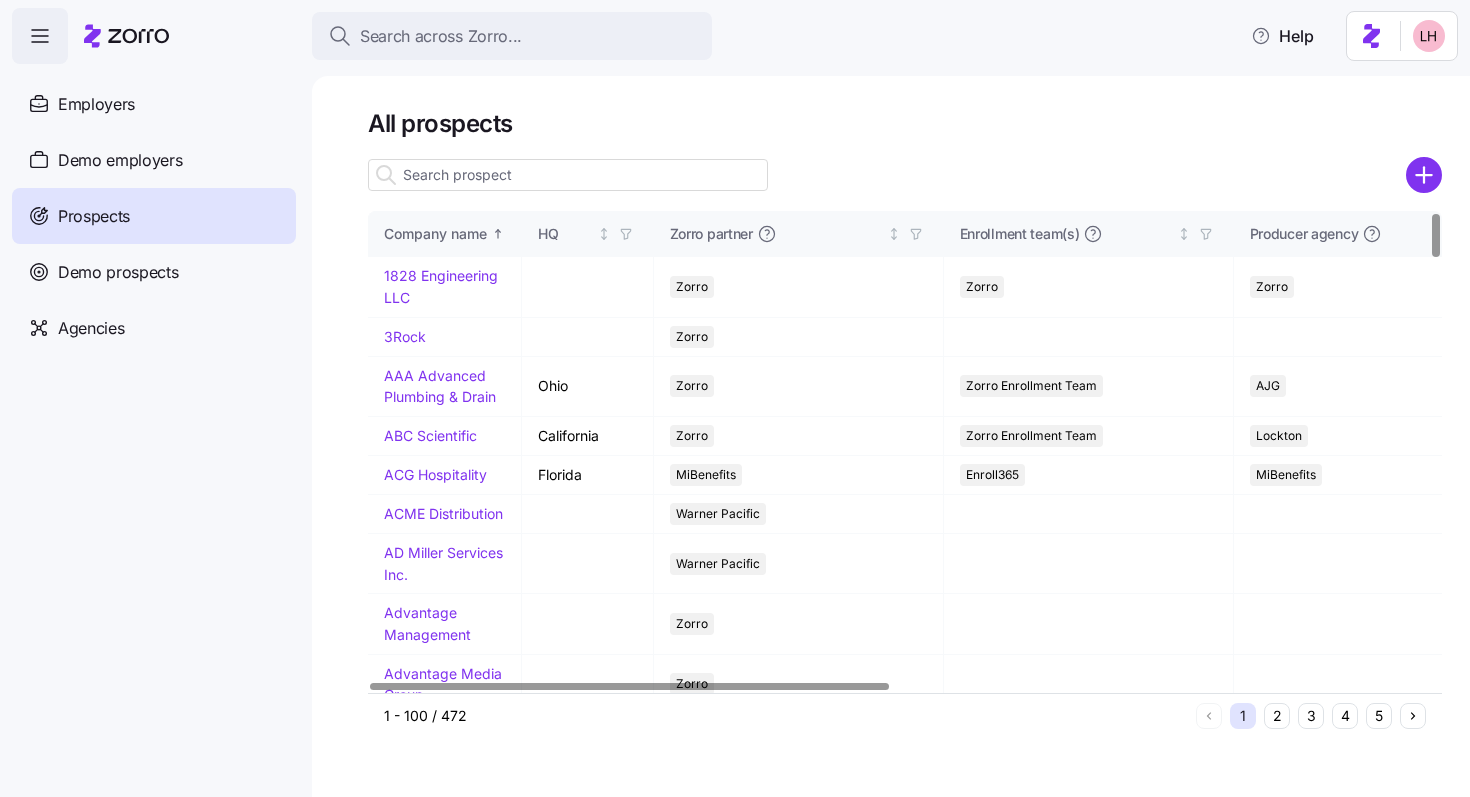 click at bounding box center [568, 175] 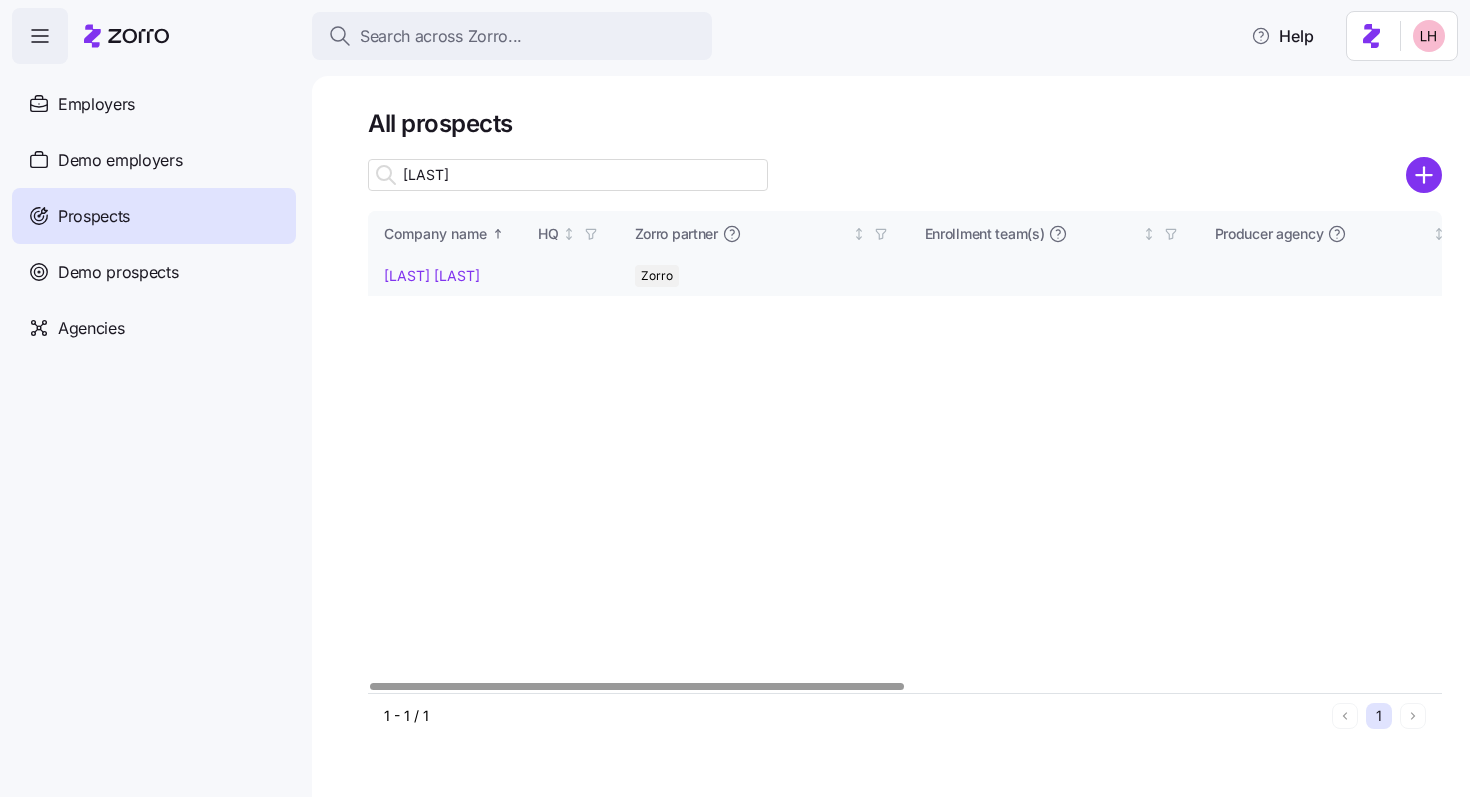 type on "davis" 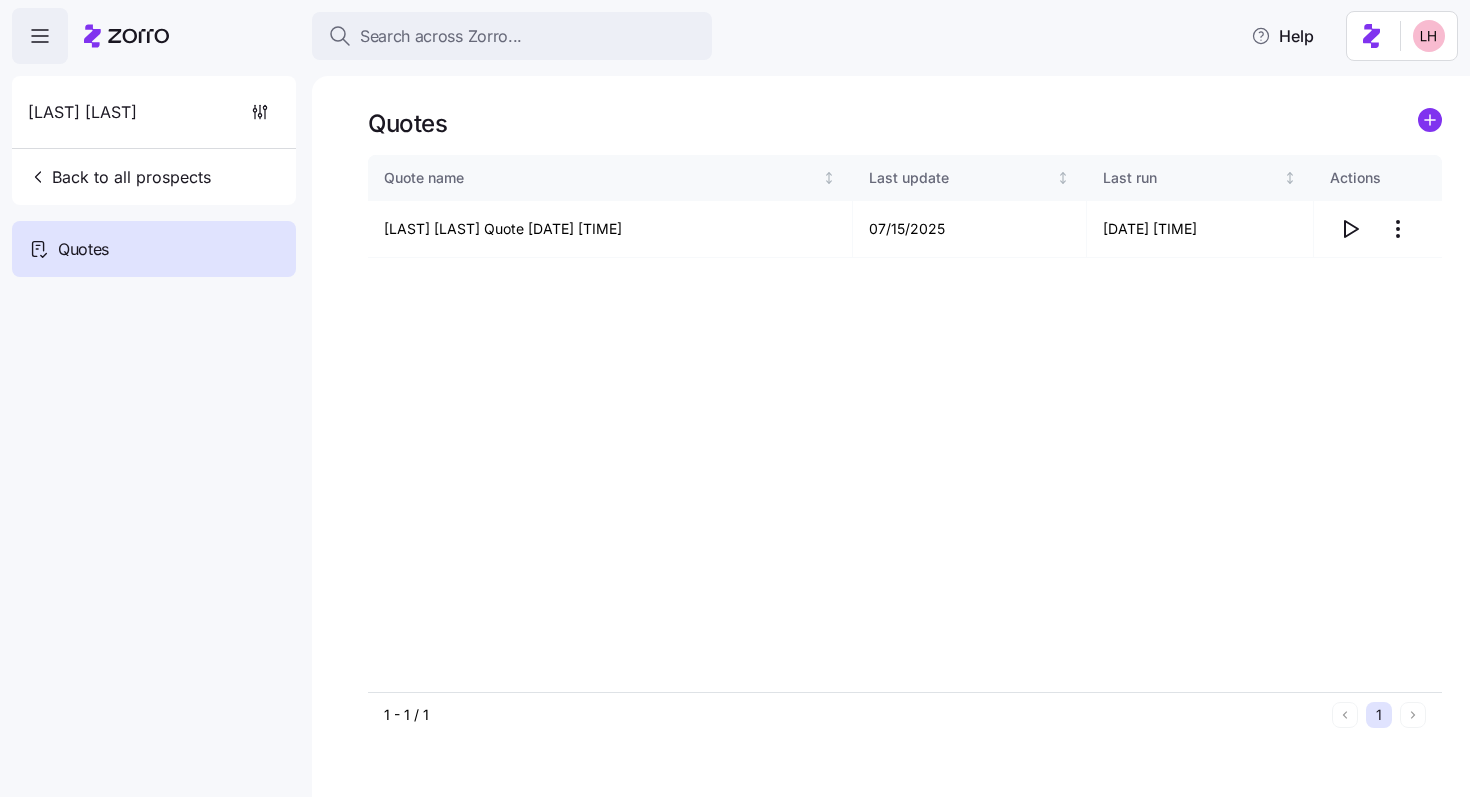 click 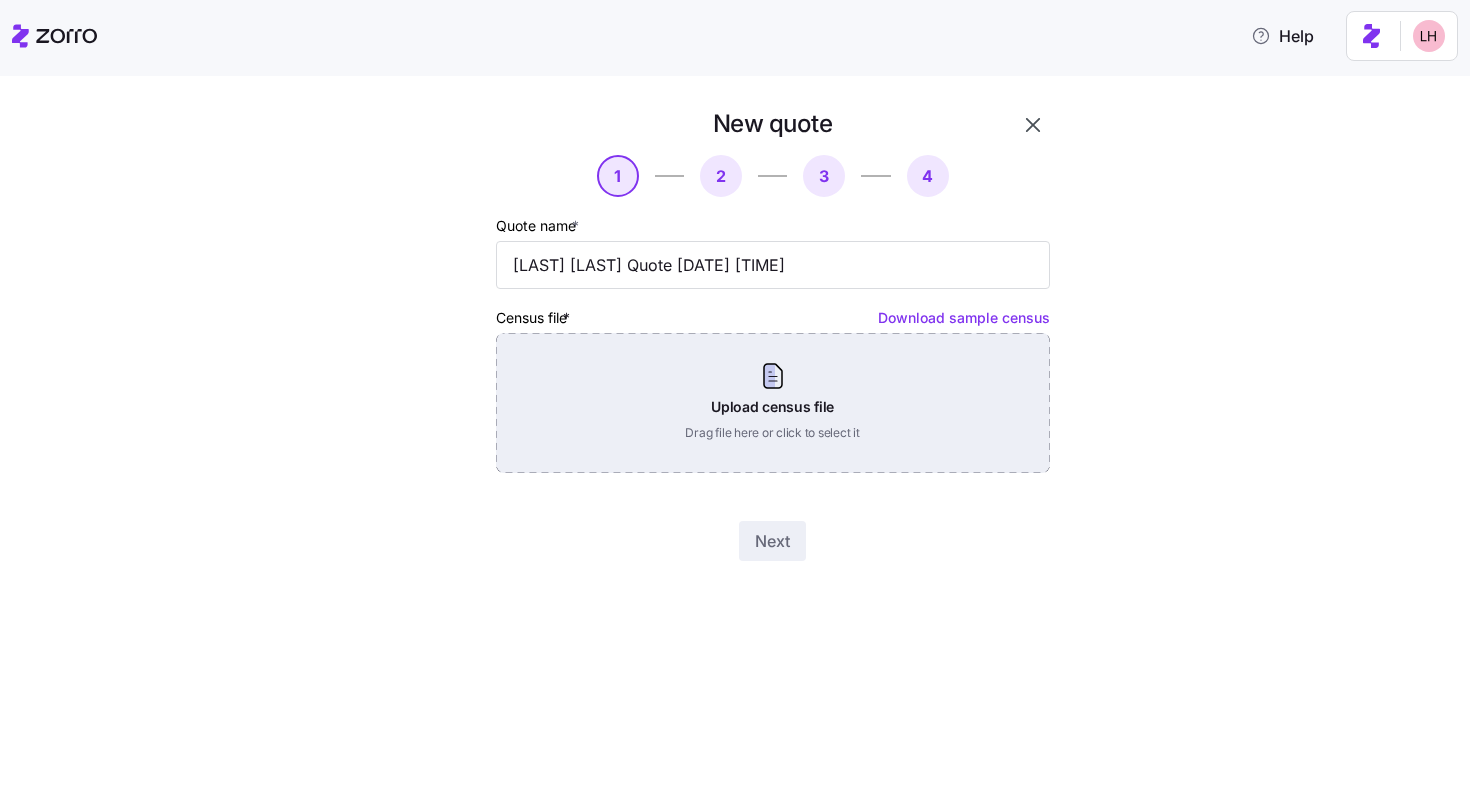 click on "Upload census file Drag file here or click to select it" at bounding box center [773, 403] 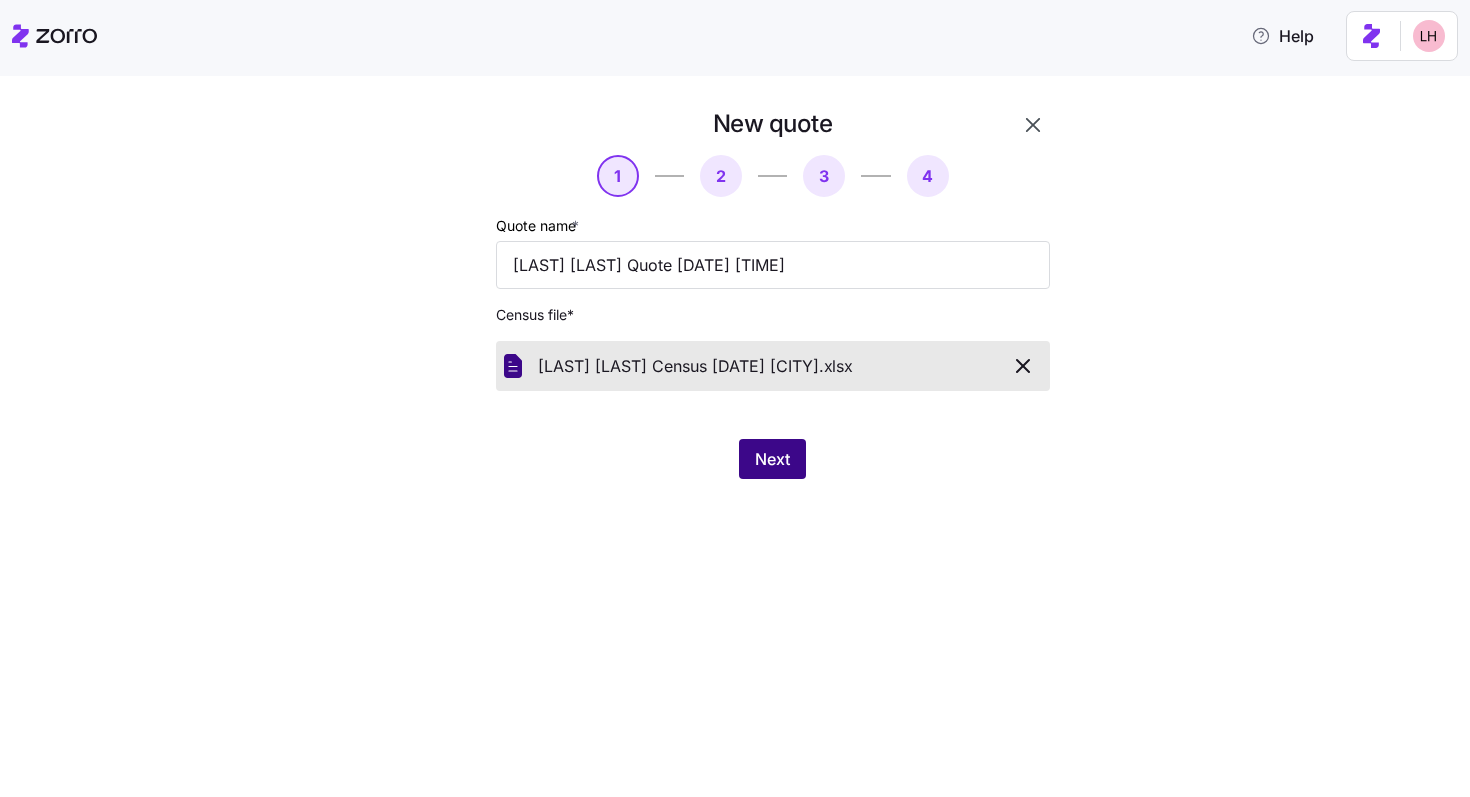 click on "Next" at bounding box center [772, 459] 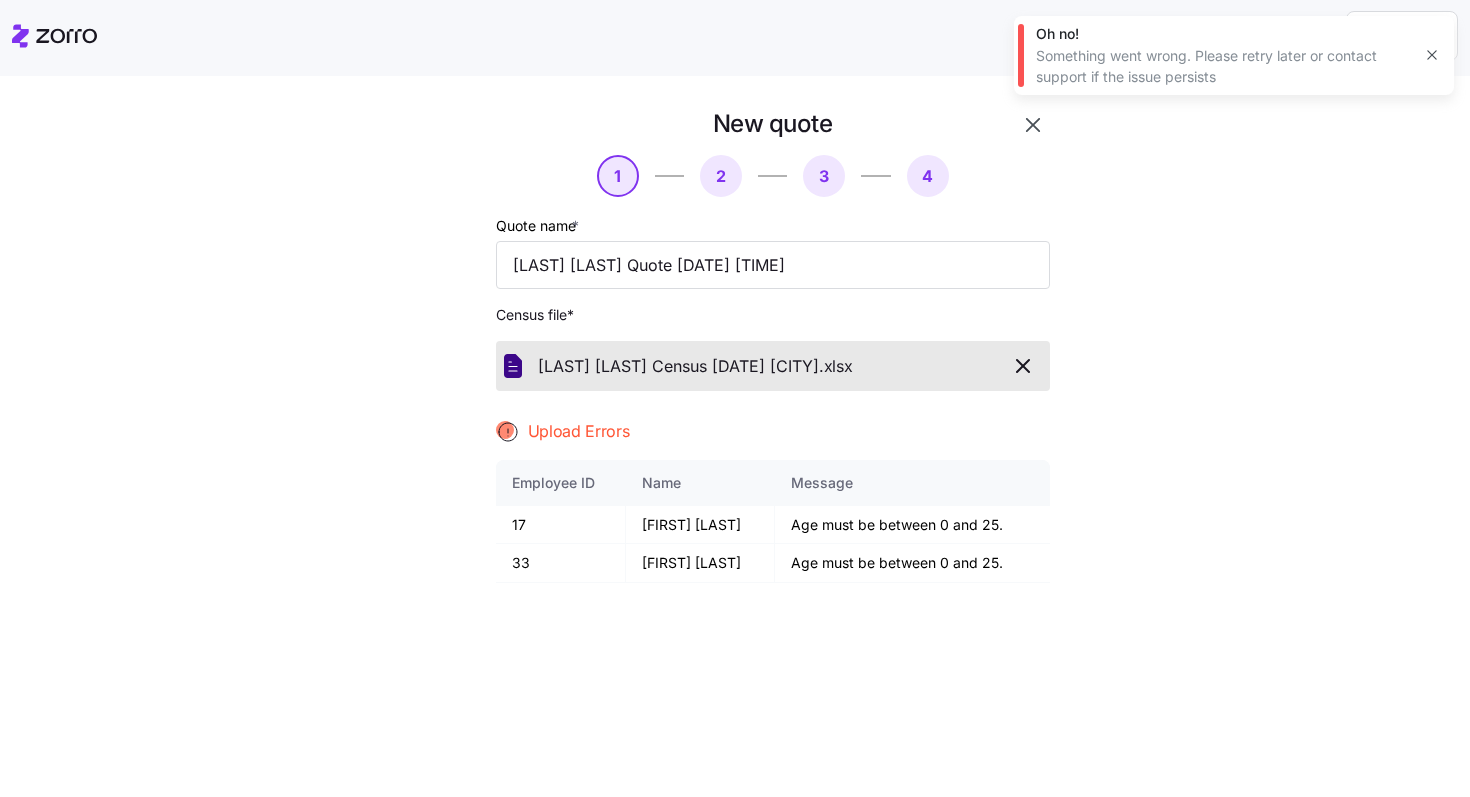 click 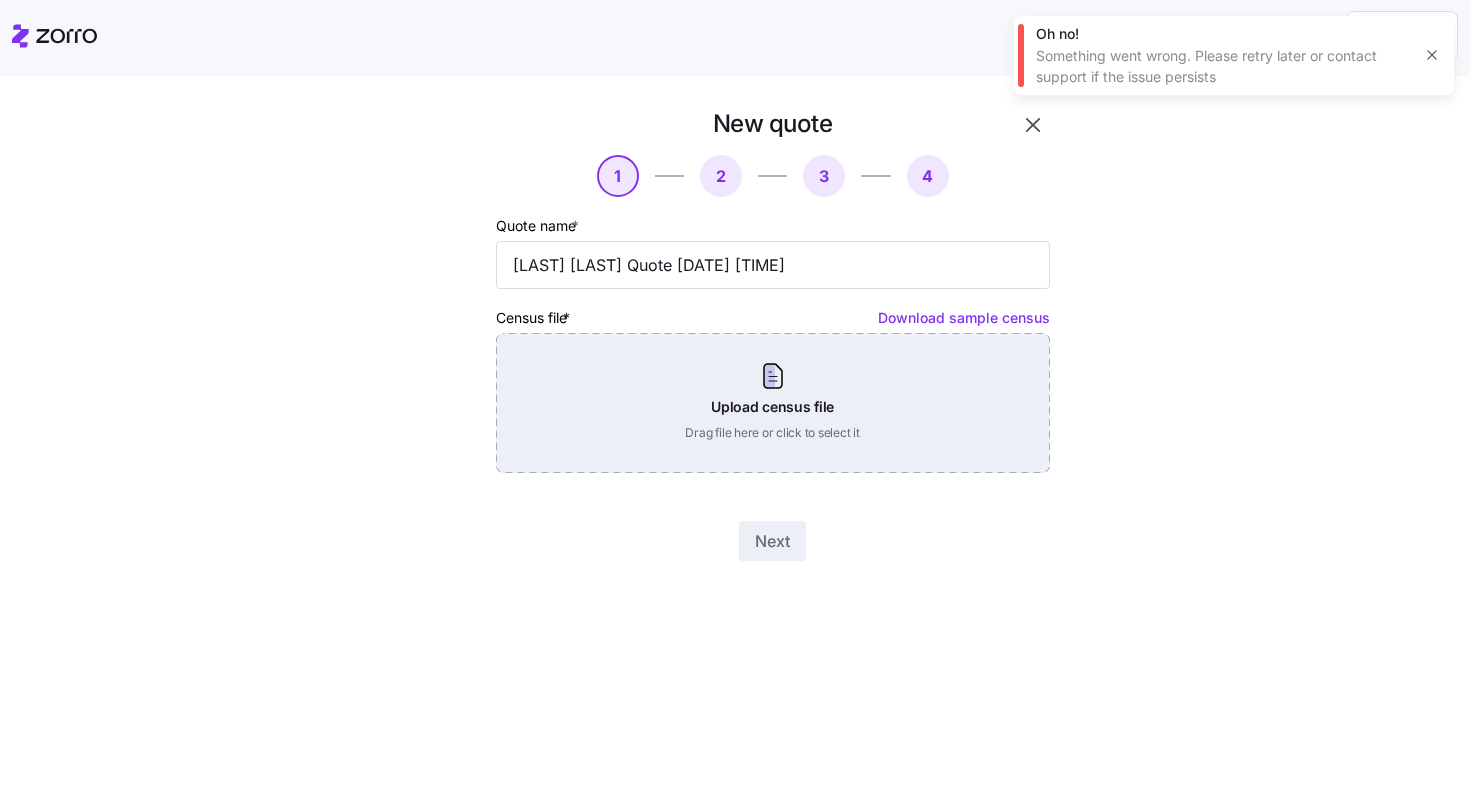 click on "Upload census file Drag file here or click to select it" at bounding box center (773, 403) 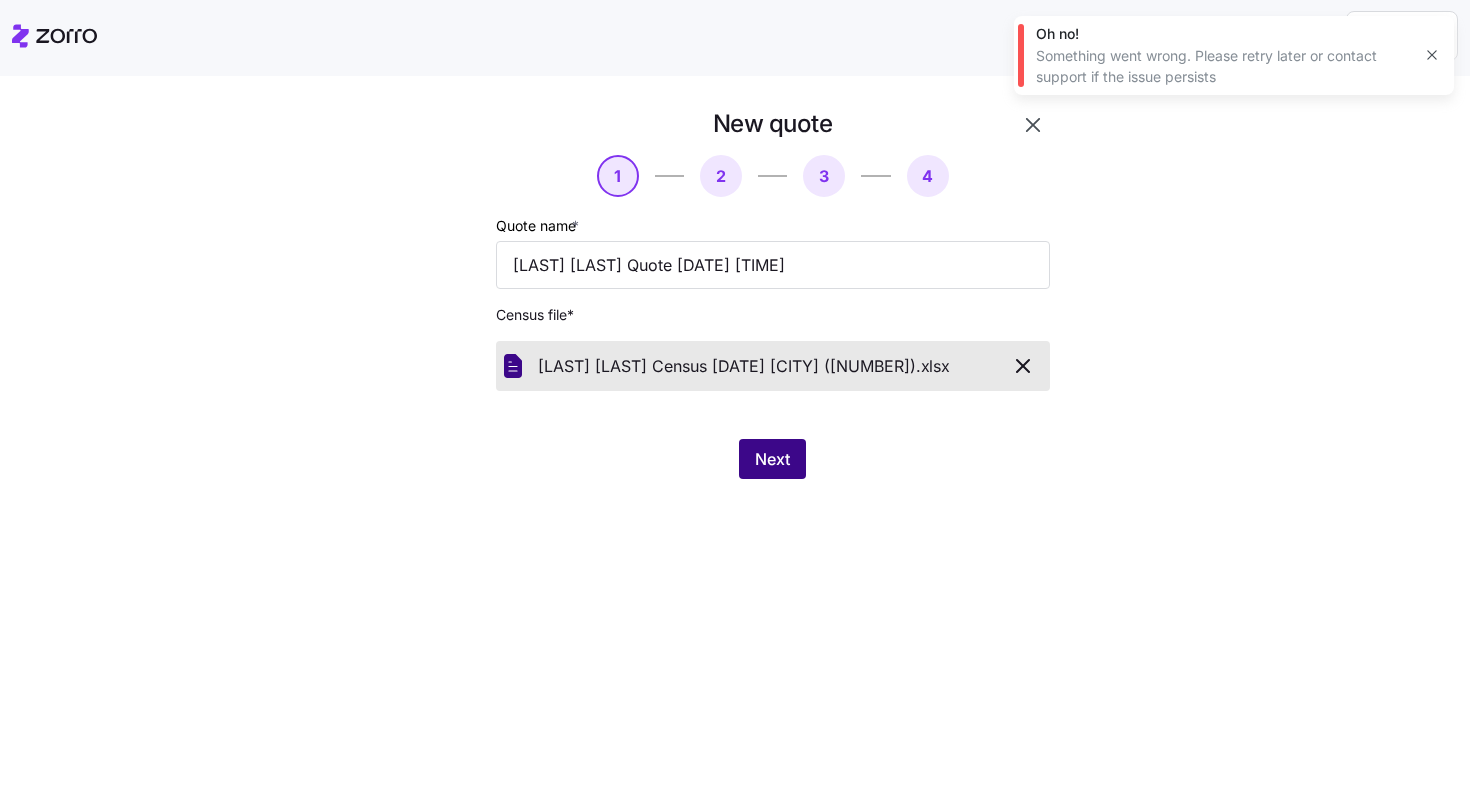 click on "Next" at bounding box center [772, 459] 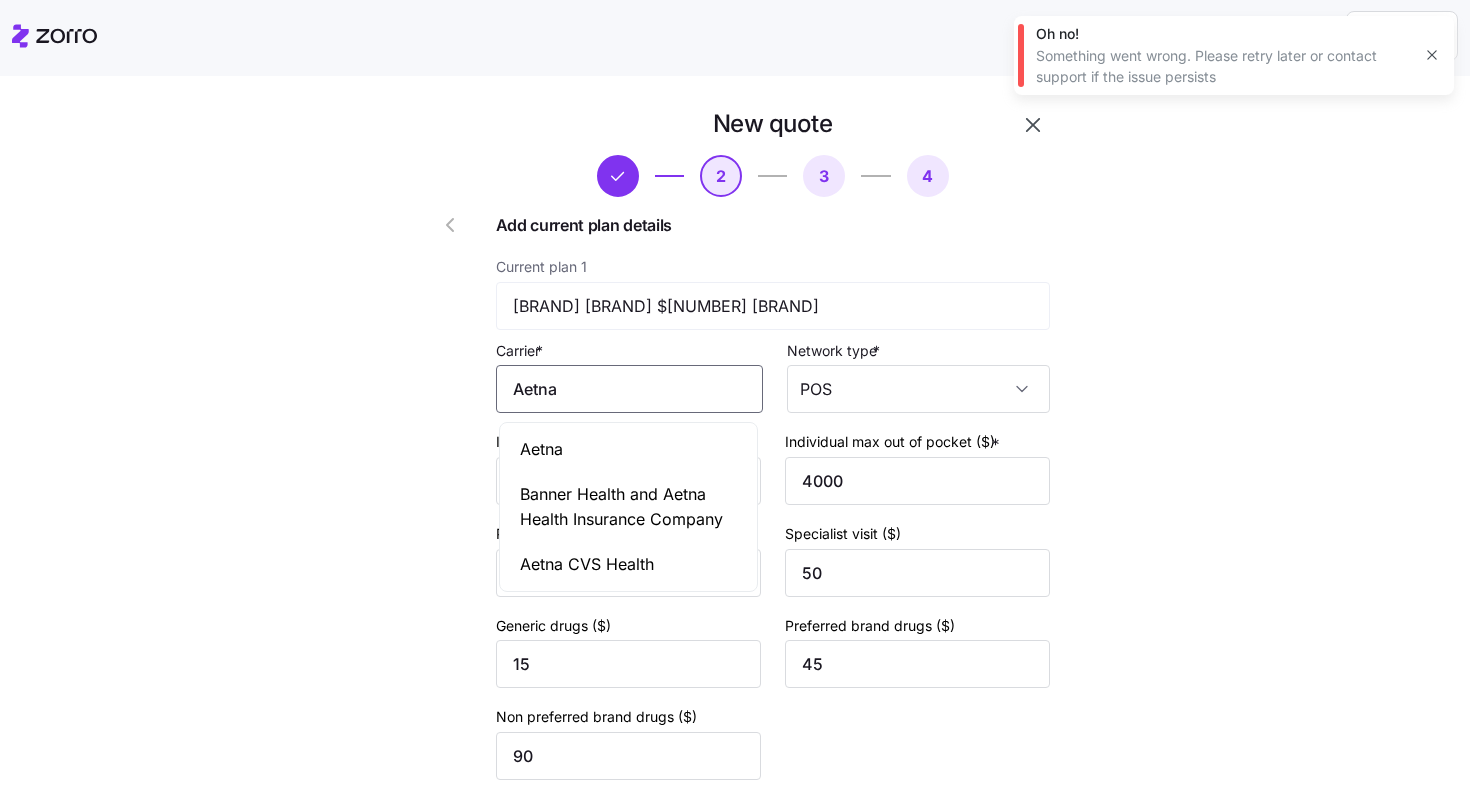 click on "Aetna" at bounding box center (629, 389) 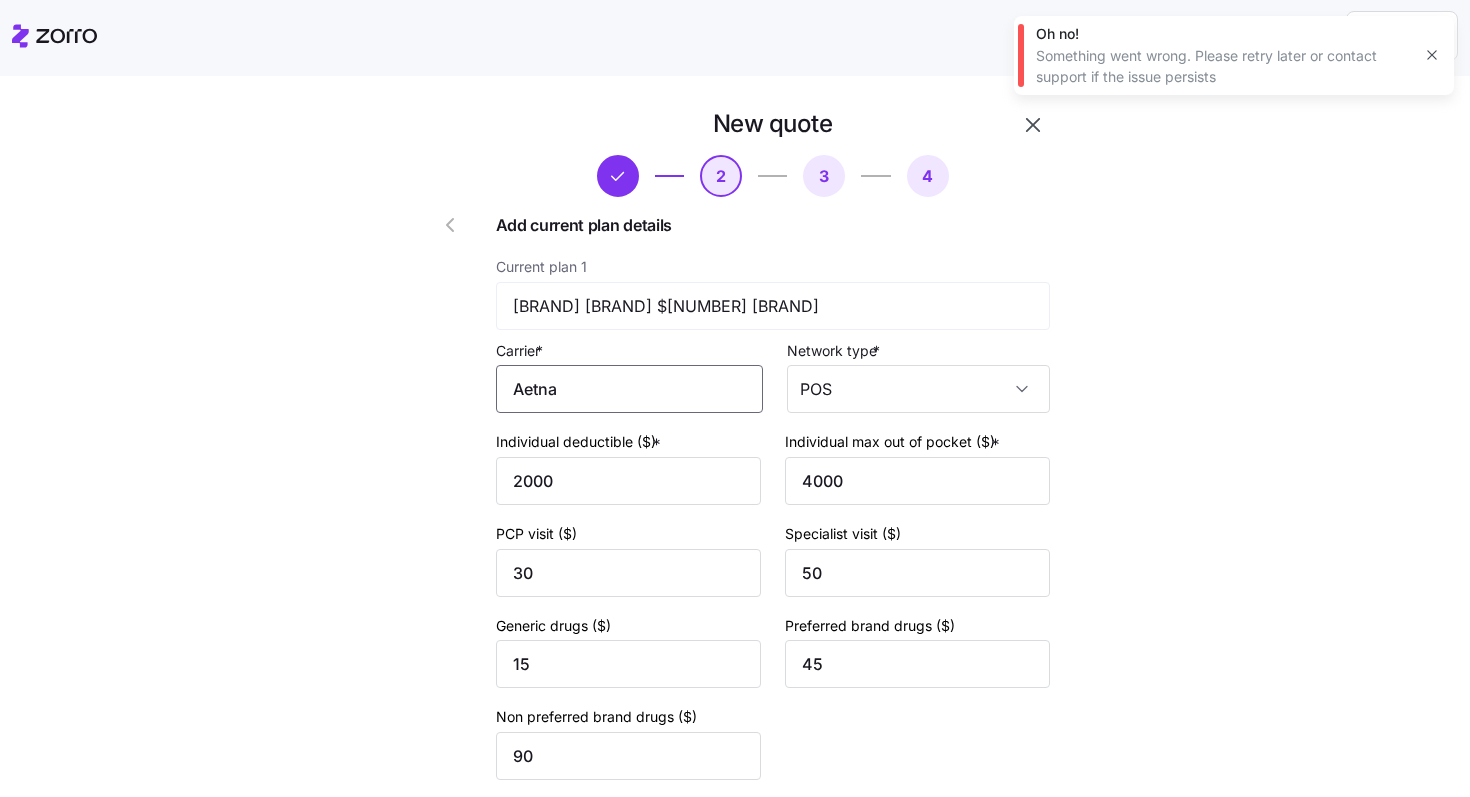 scroll, scrollTop: 183, scrollLeft: 0, axis: vertical 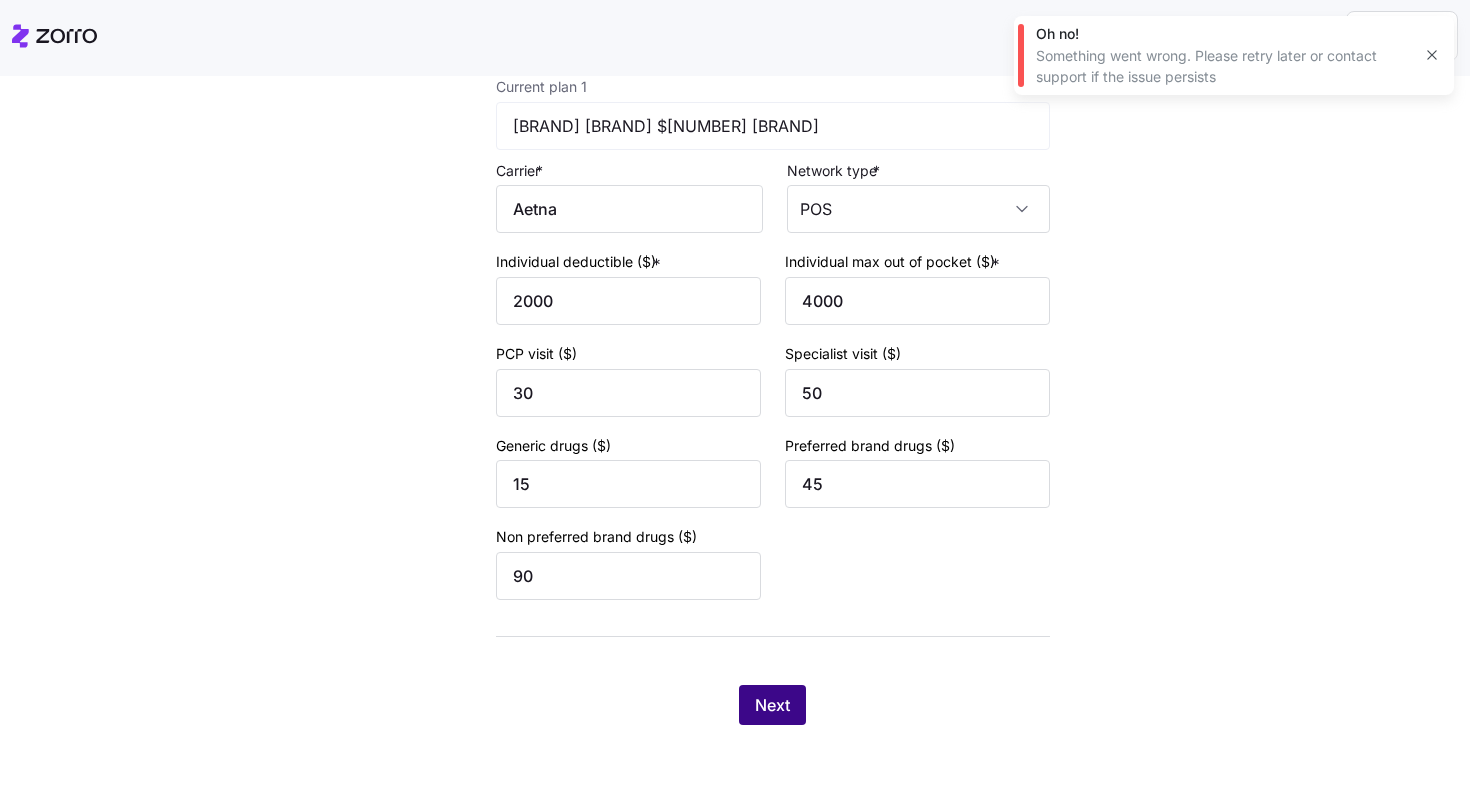 click on "Next" at bounding box center (772, 705) 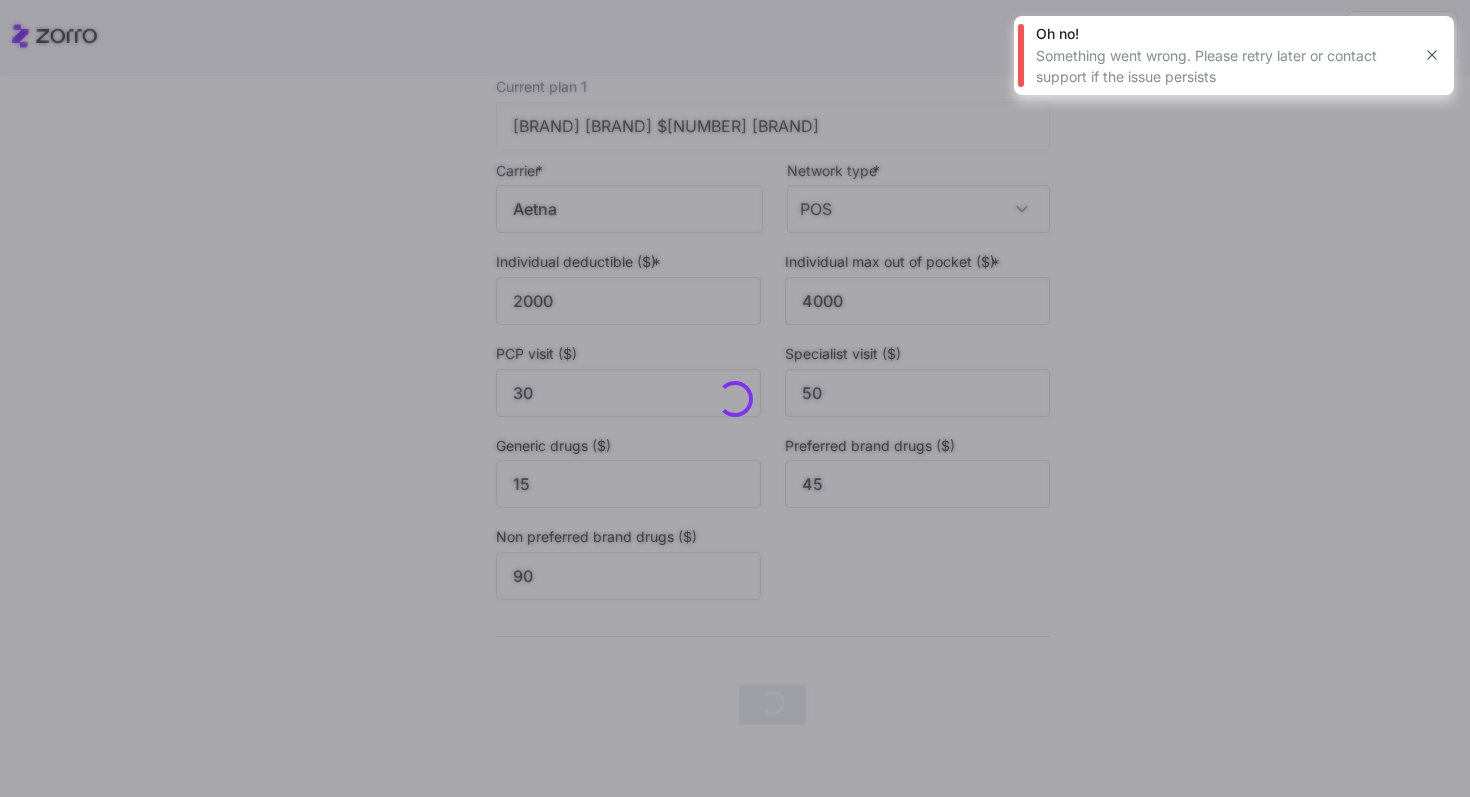 scroll, scrollTop: 0, scrollLeft: 0, axis: both 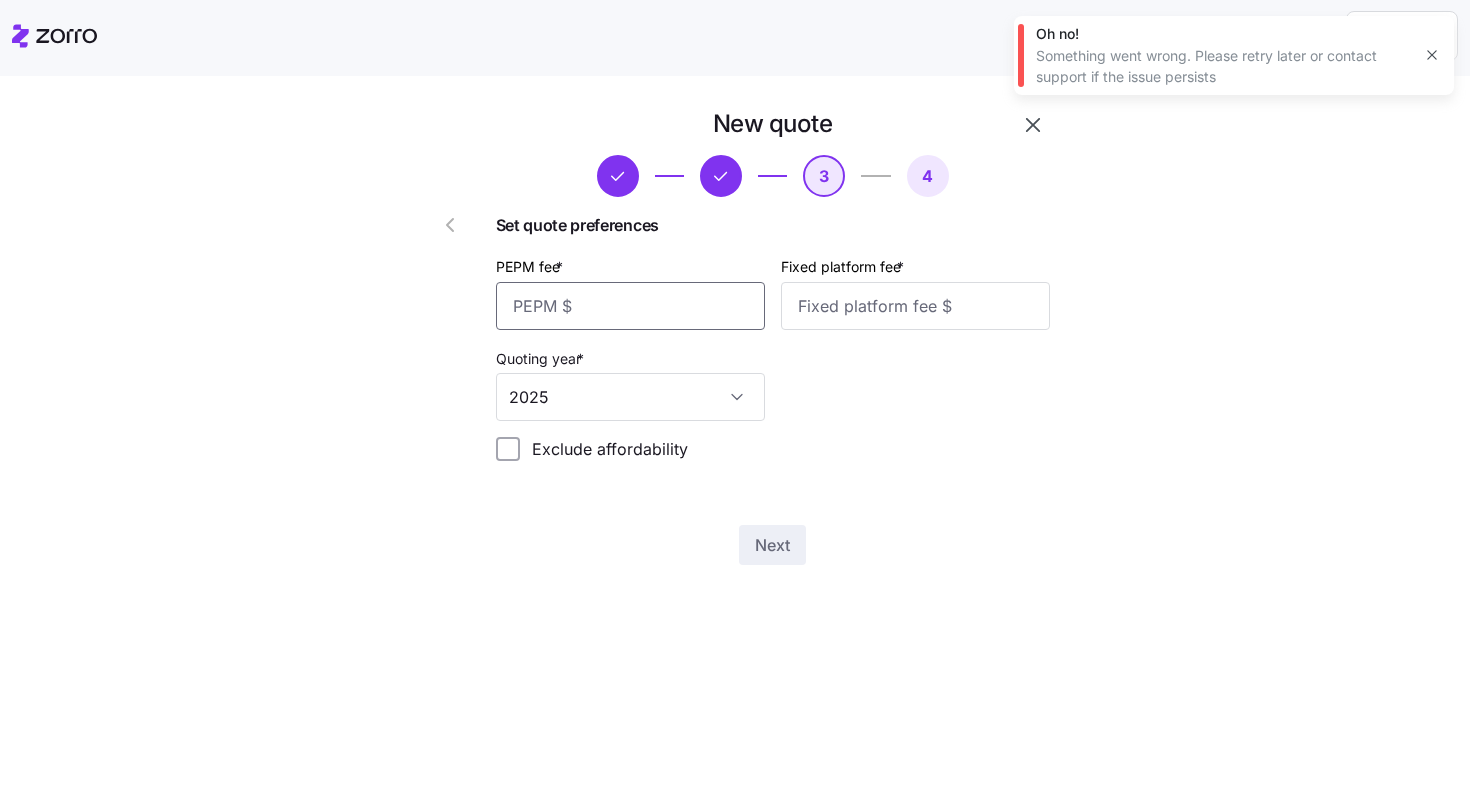 click on "PEPM fee  *" at bounding box center (630, 306) 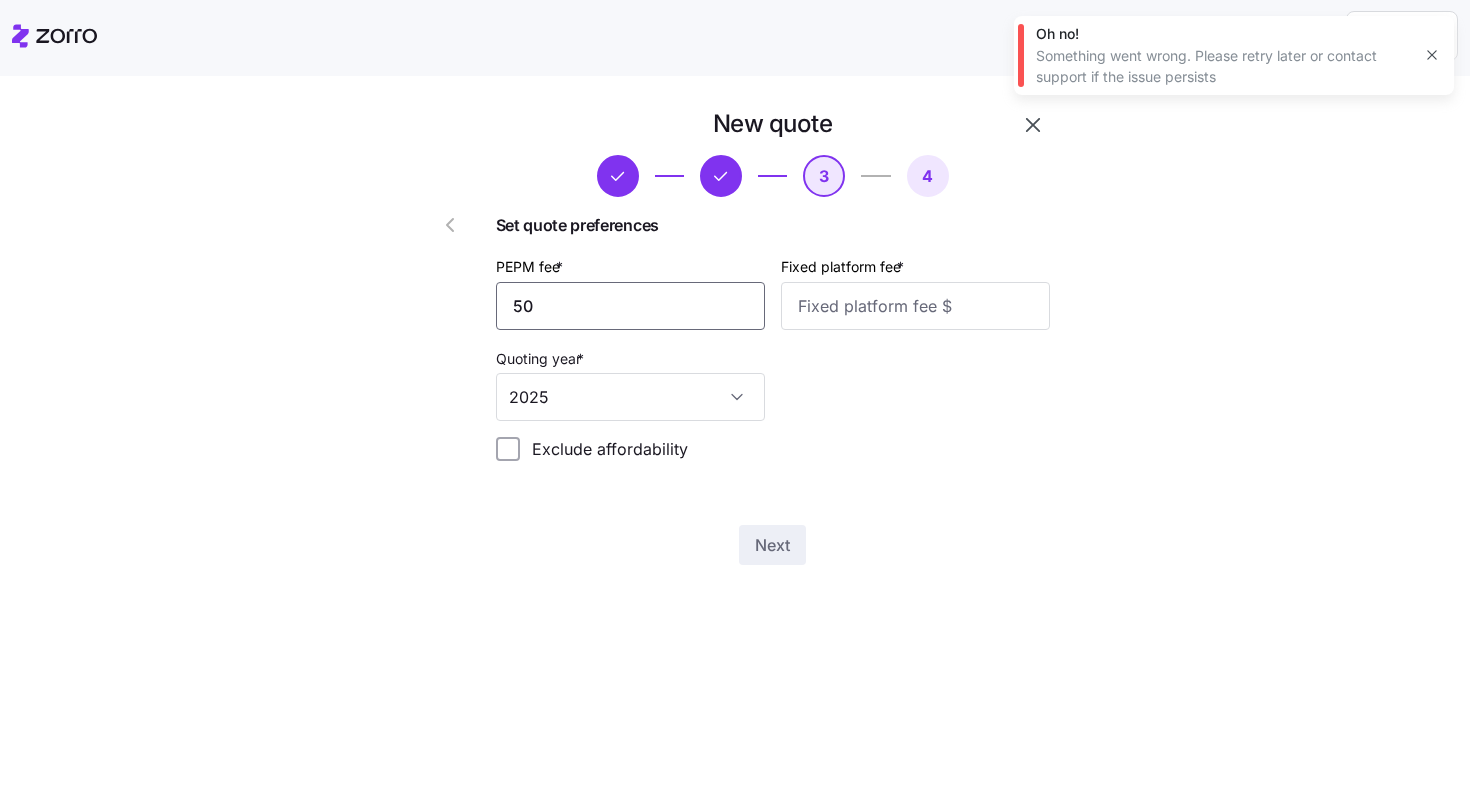 type on "50" 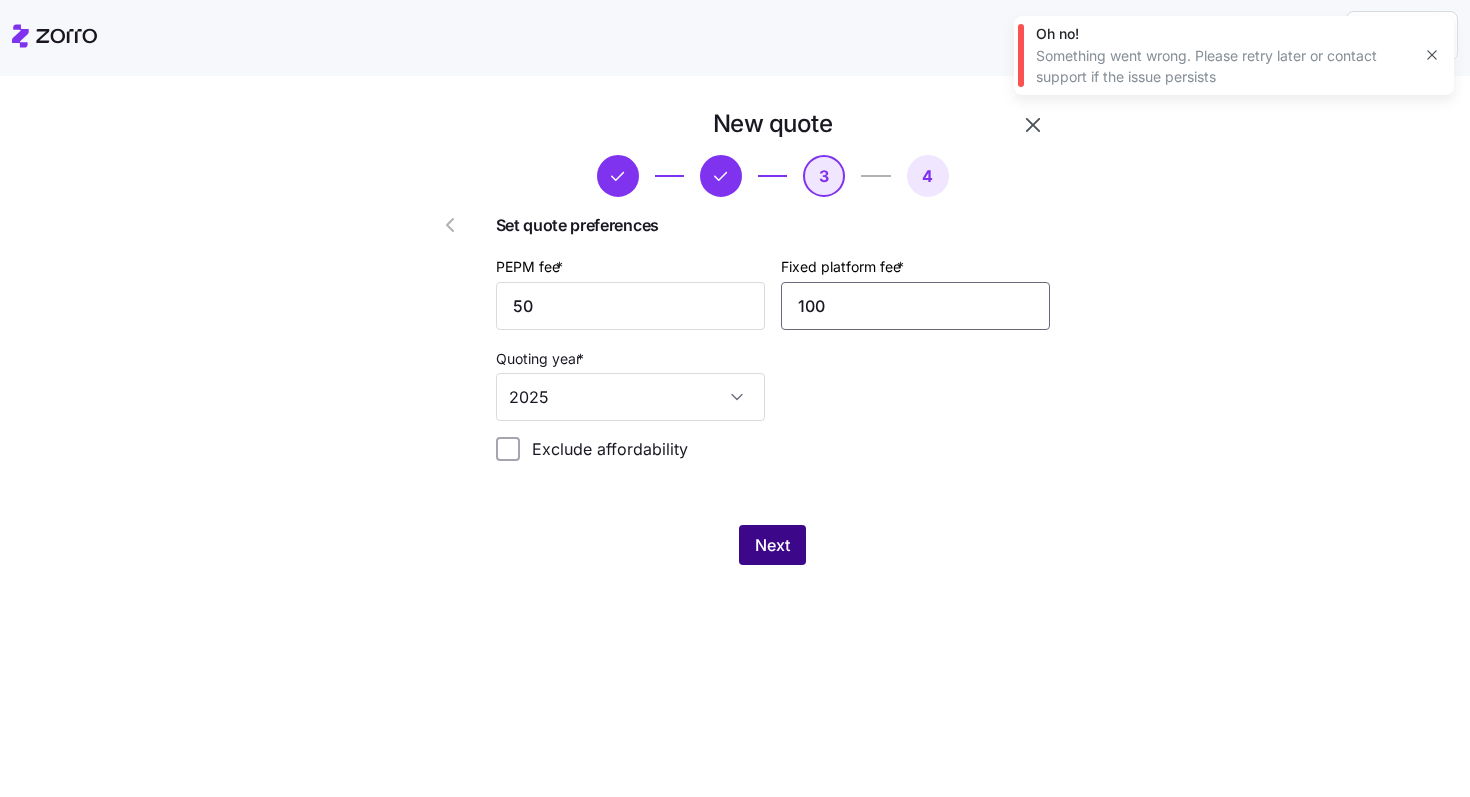 type on "100" 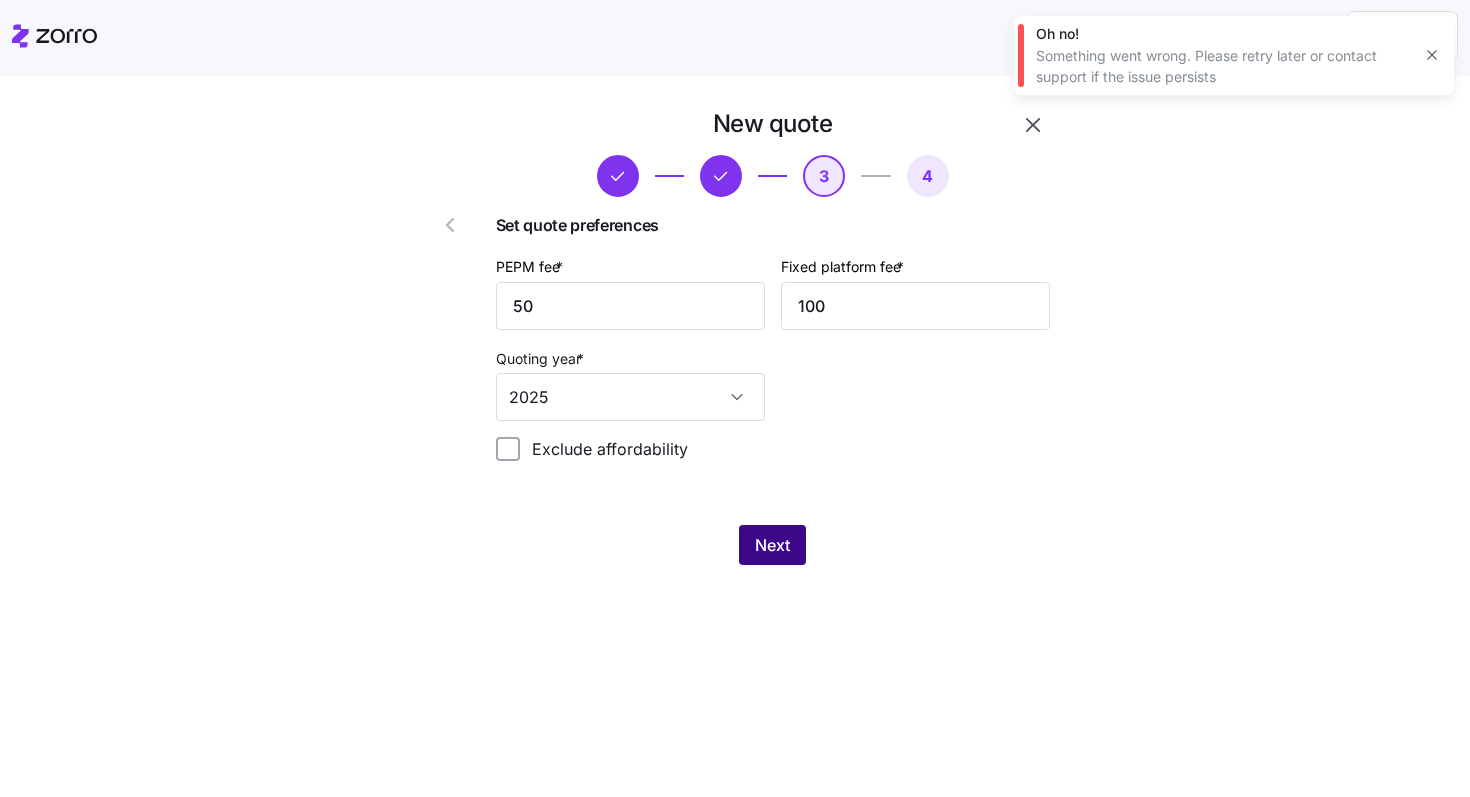 click on "Next" at bounding box center (772, 545) 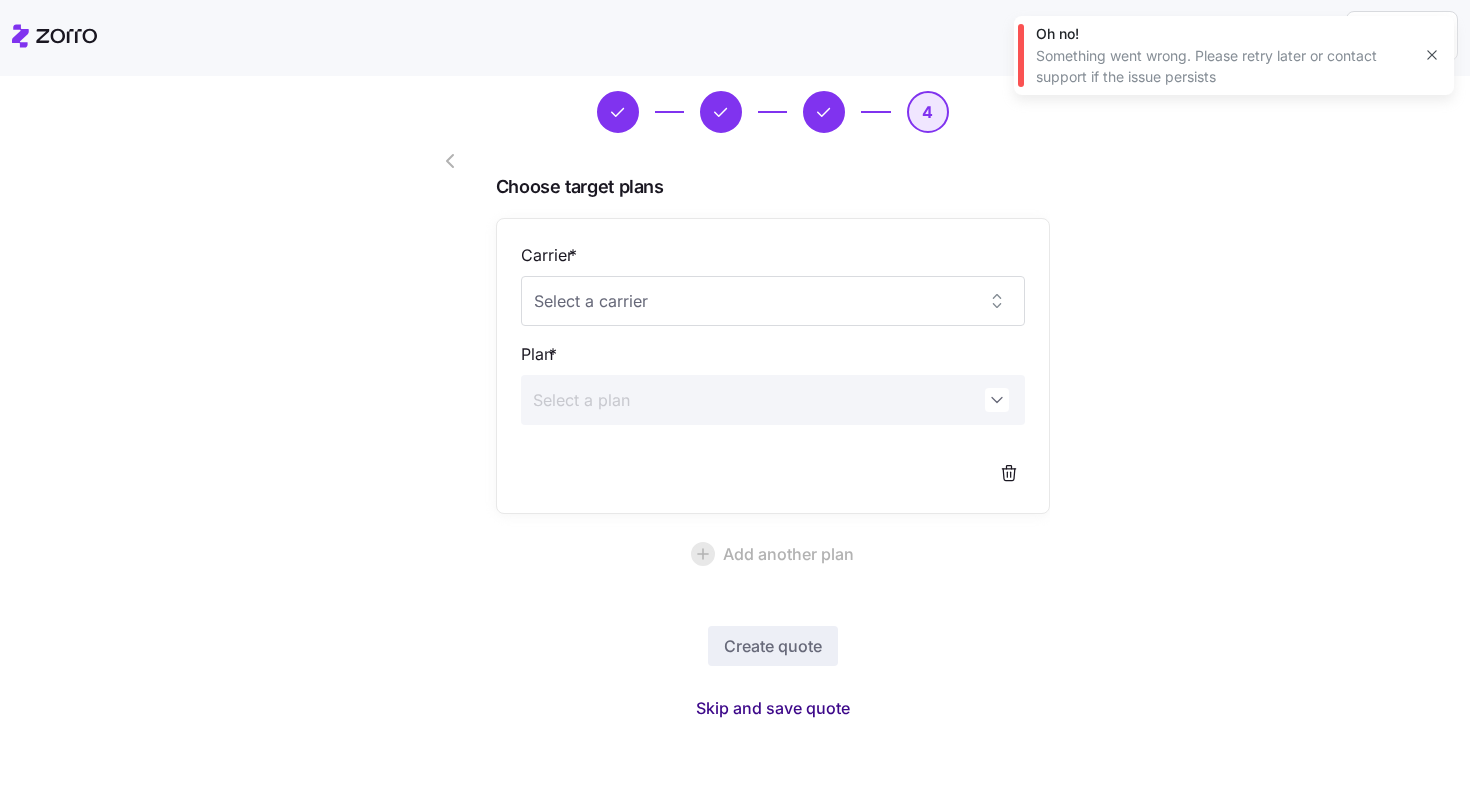 click on "Skip and save quote" at bounding box center (773, 708) 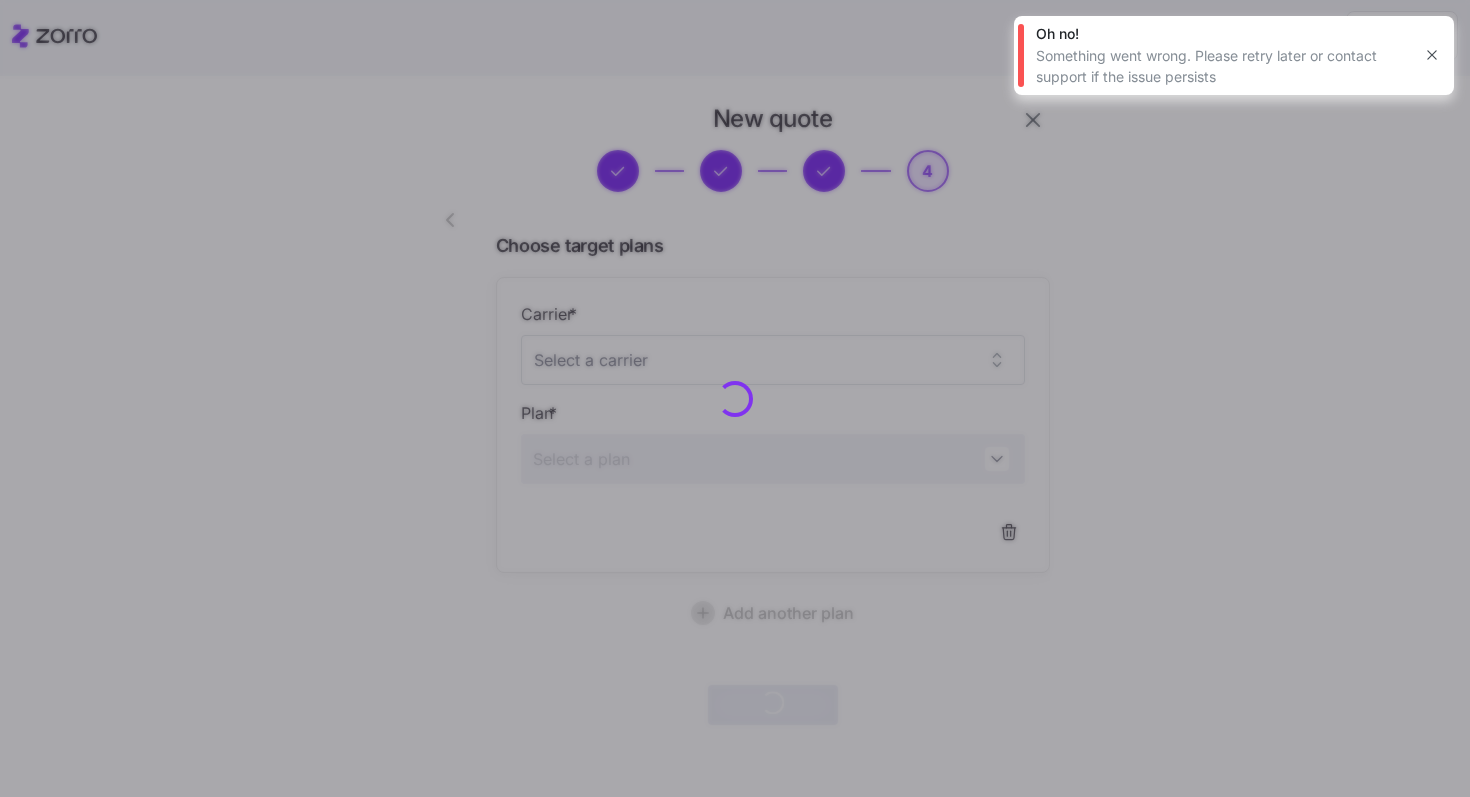 scroll, scrollTop: 4, scrollLeft: 0, axis: vertical 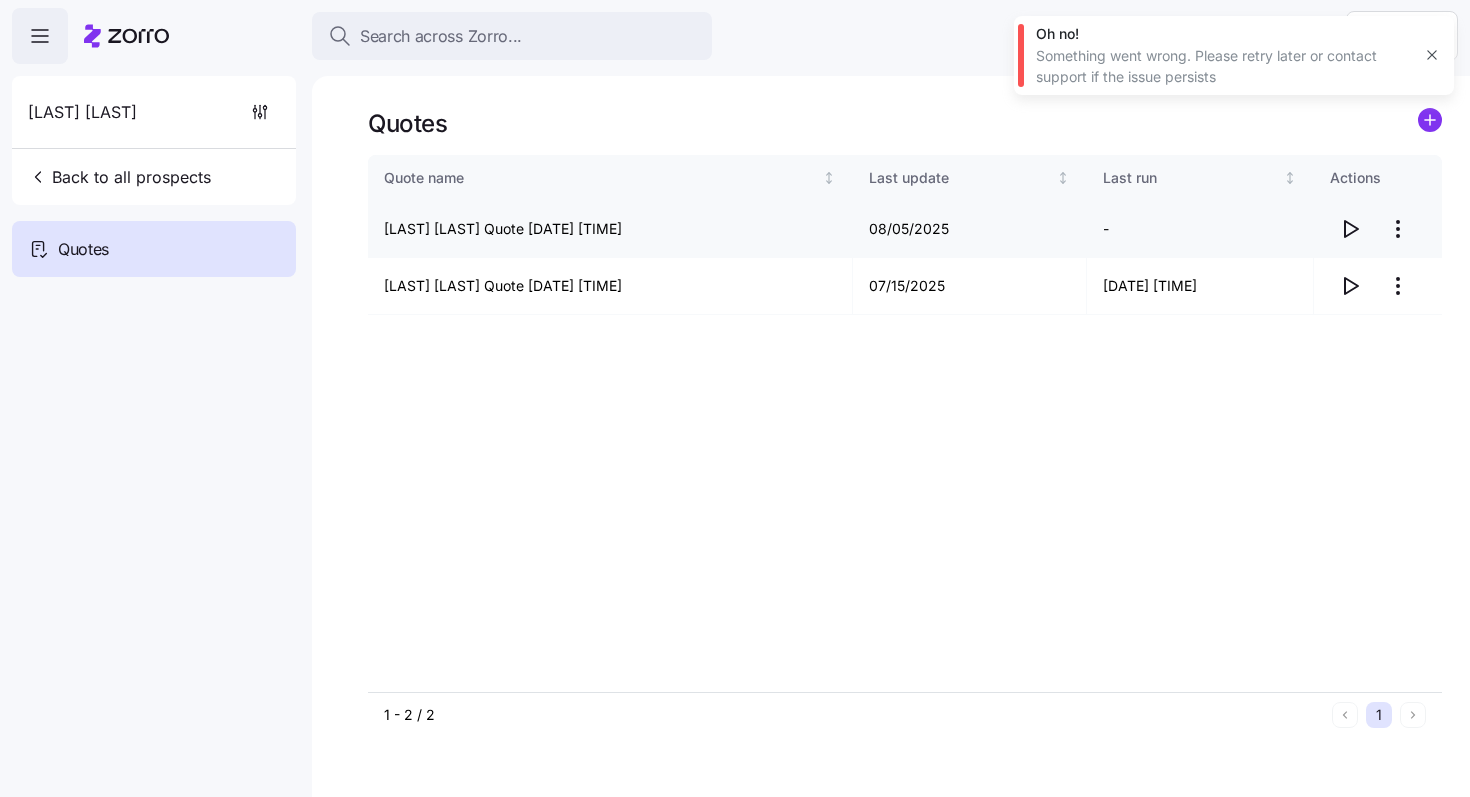 click 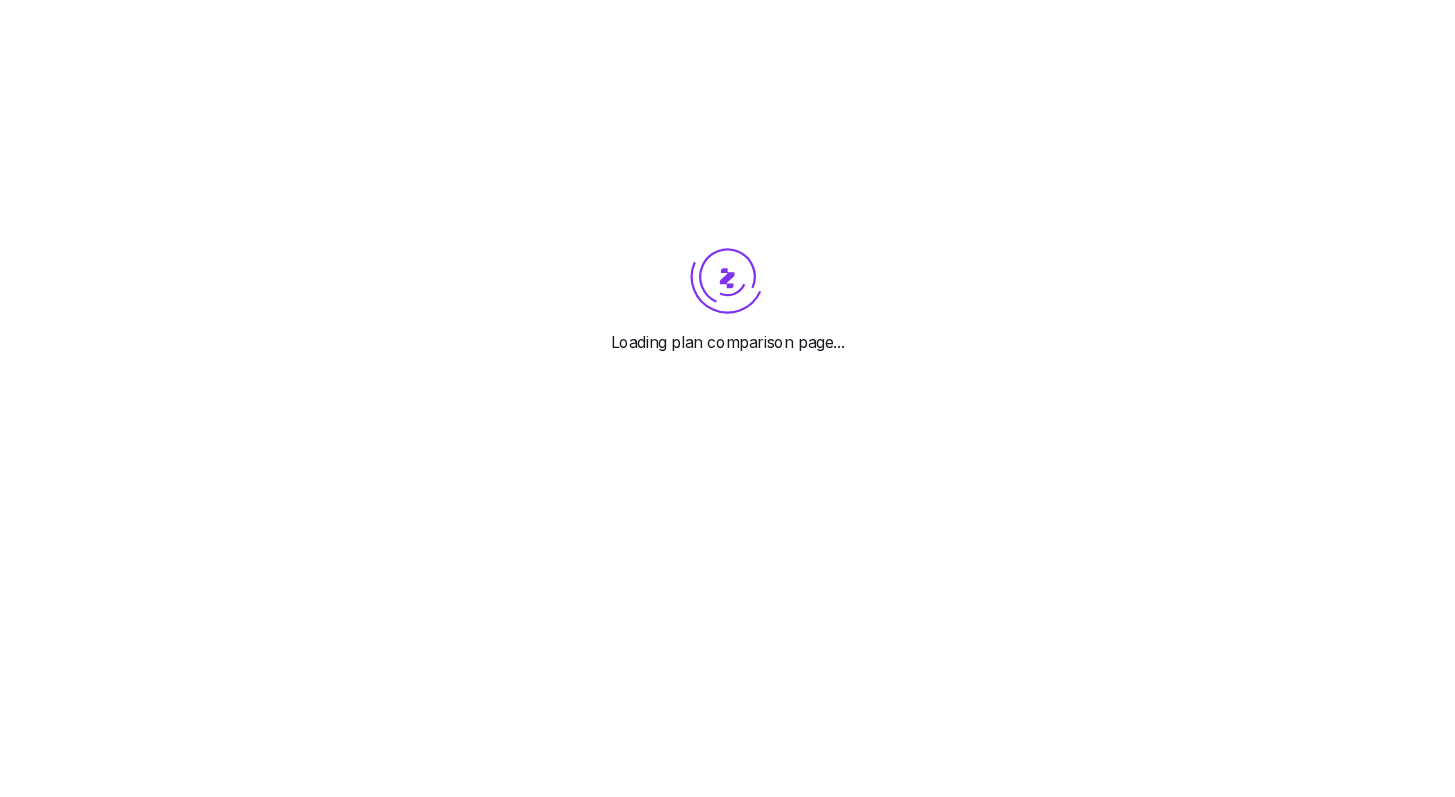 scroll, scrollTop: 0, scrollLeft: 0, axis: both 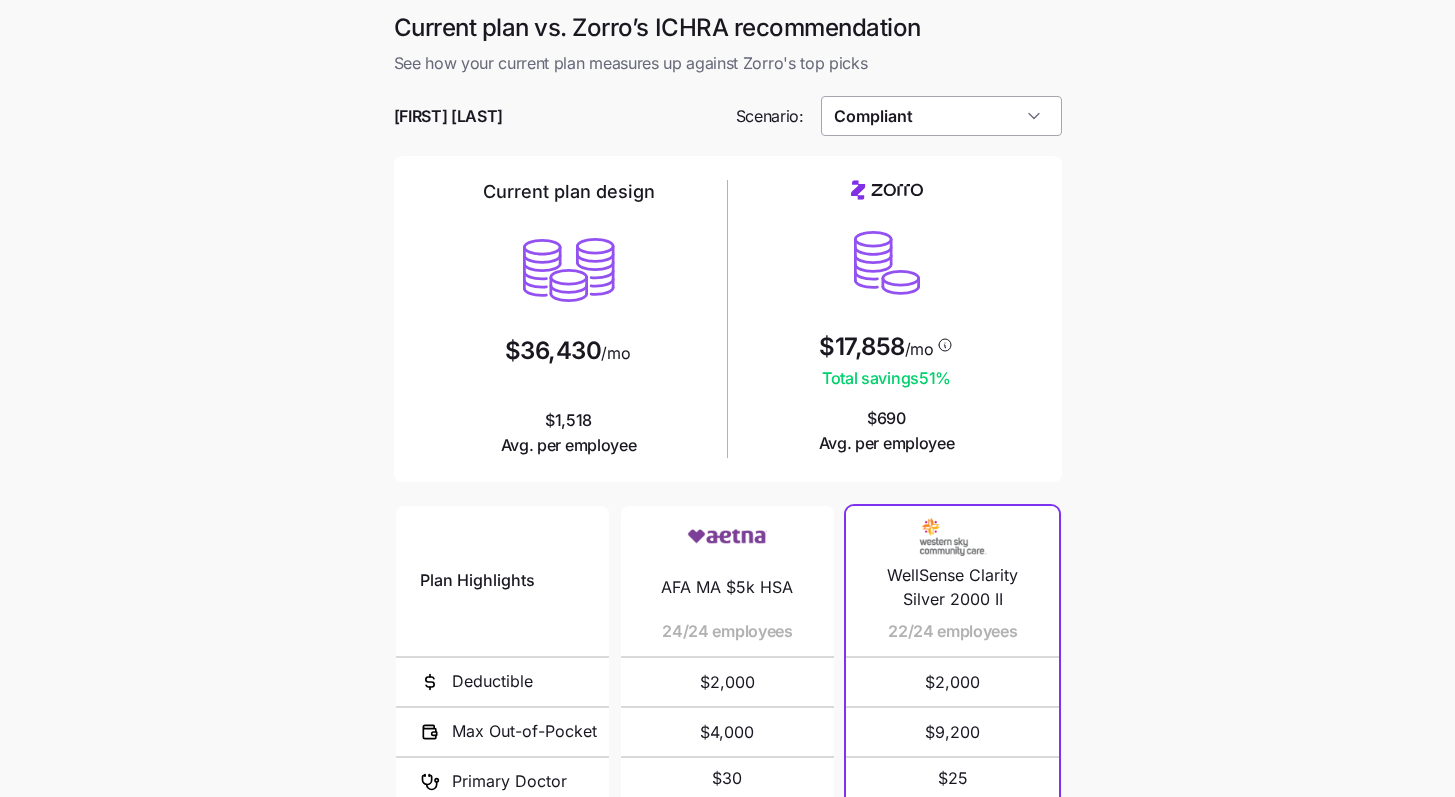 click on "Compliant" at bounding box center [941, 116] 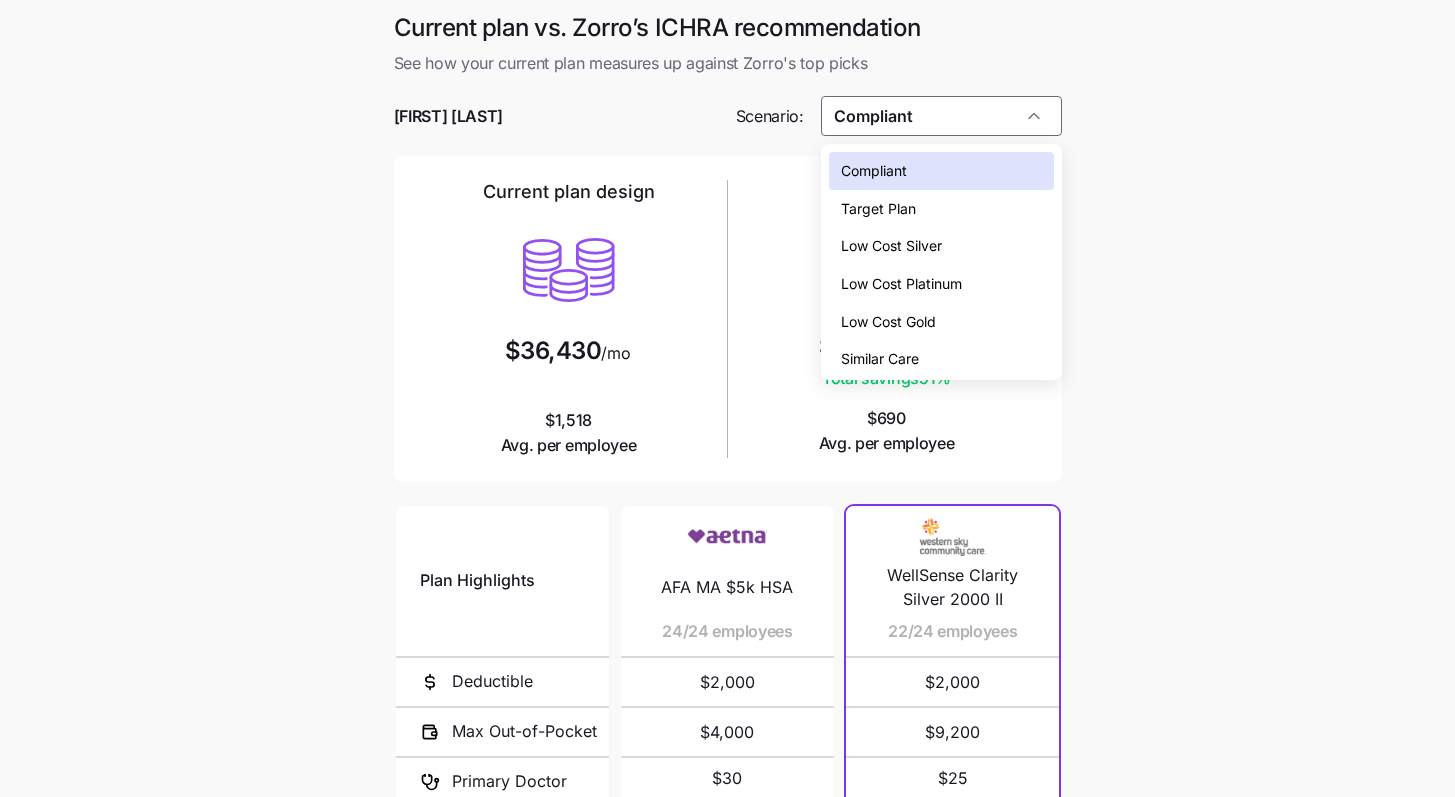 click on "Low Cost Platinum" at bounding box center (901, 284) 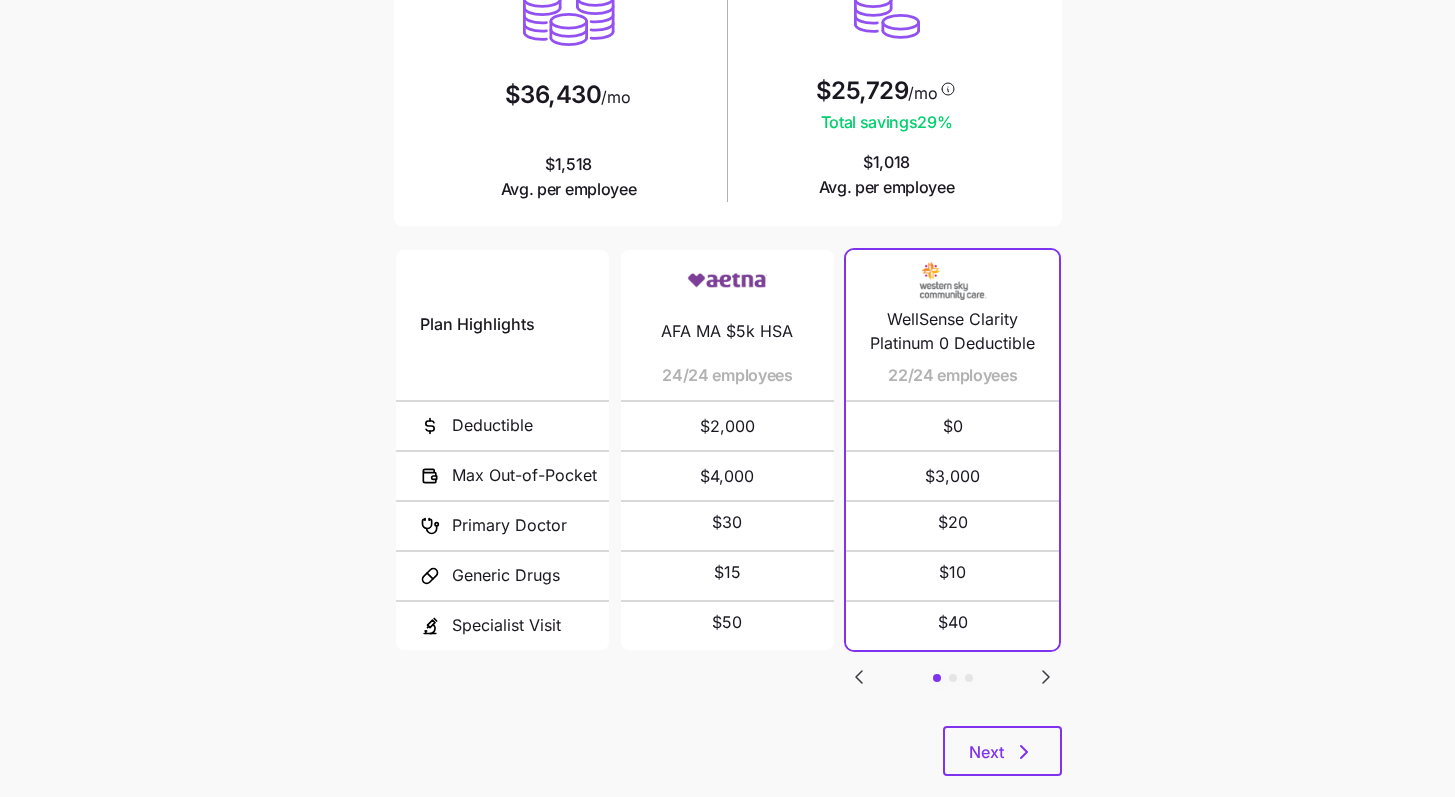 scroll, scrollTop: 289, scrollLeft: 0, axis: vertical 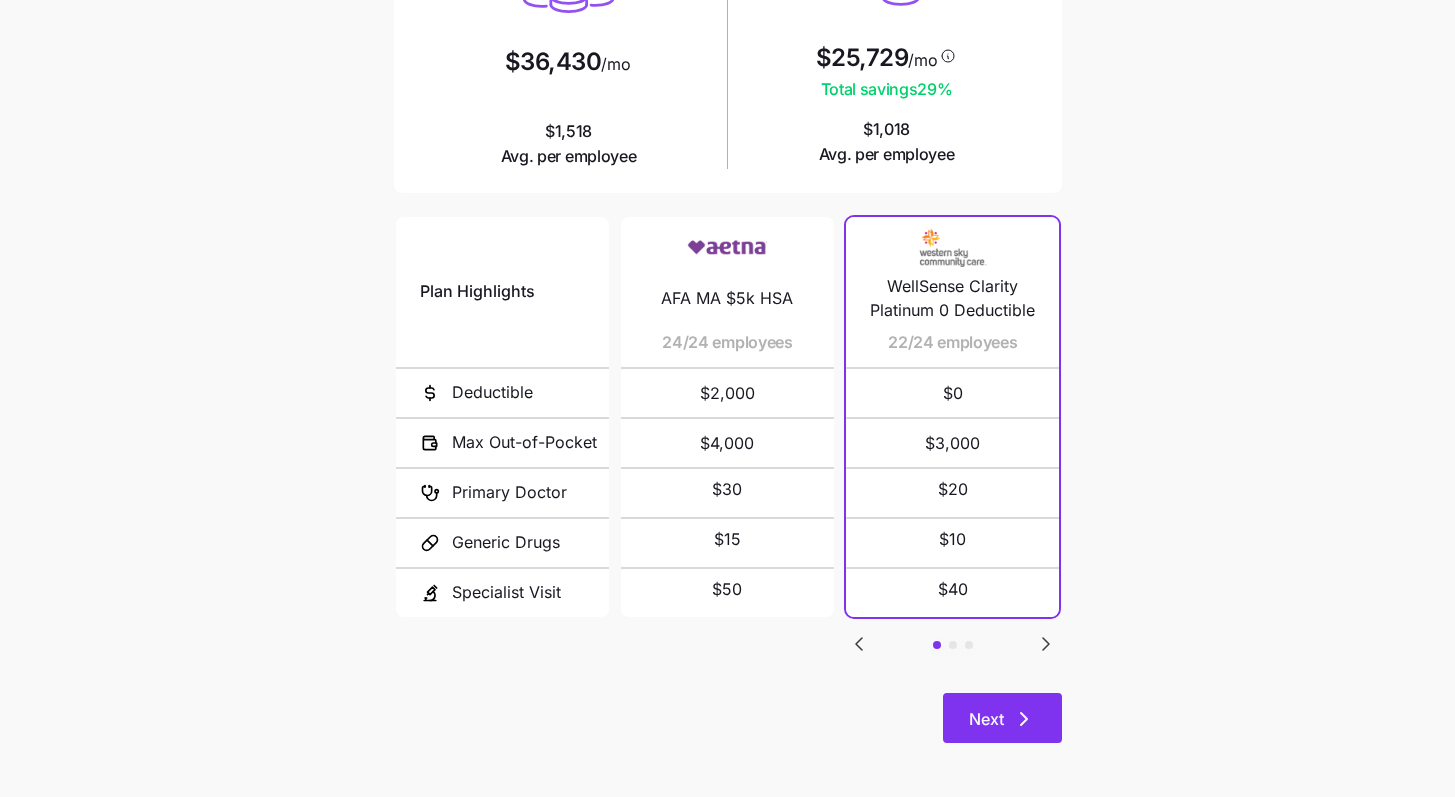 click on "Next" at bounding box center [1002, 718] 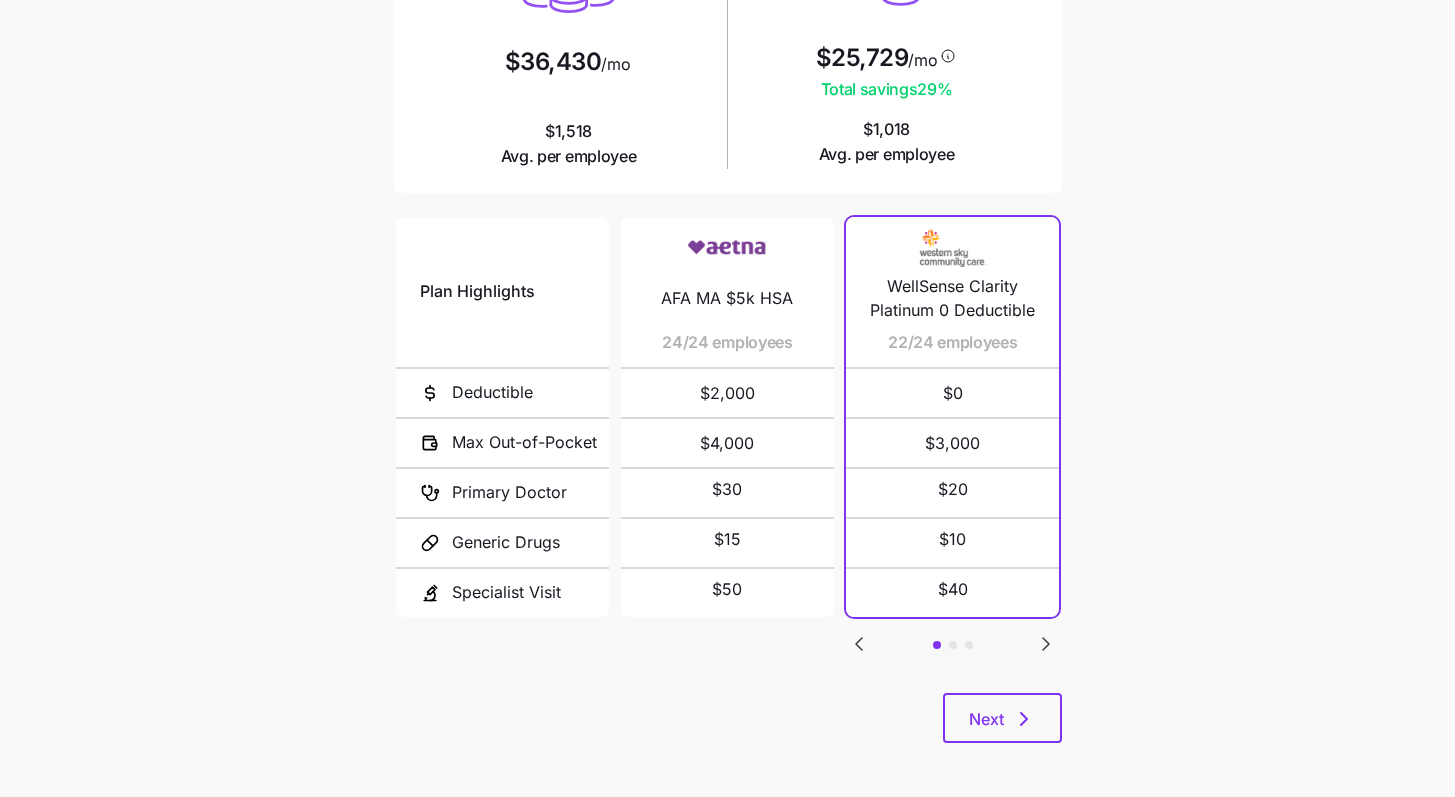 scroll, scrollTop: 0, scrollLeft: 0, axis: both 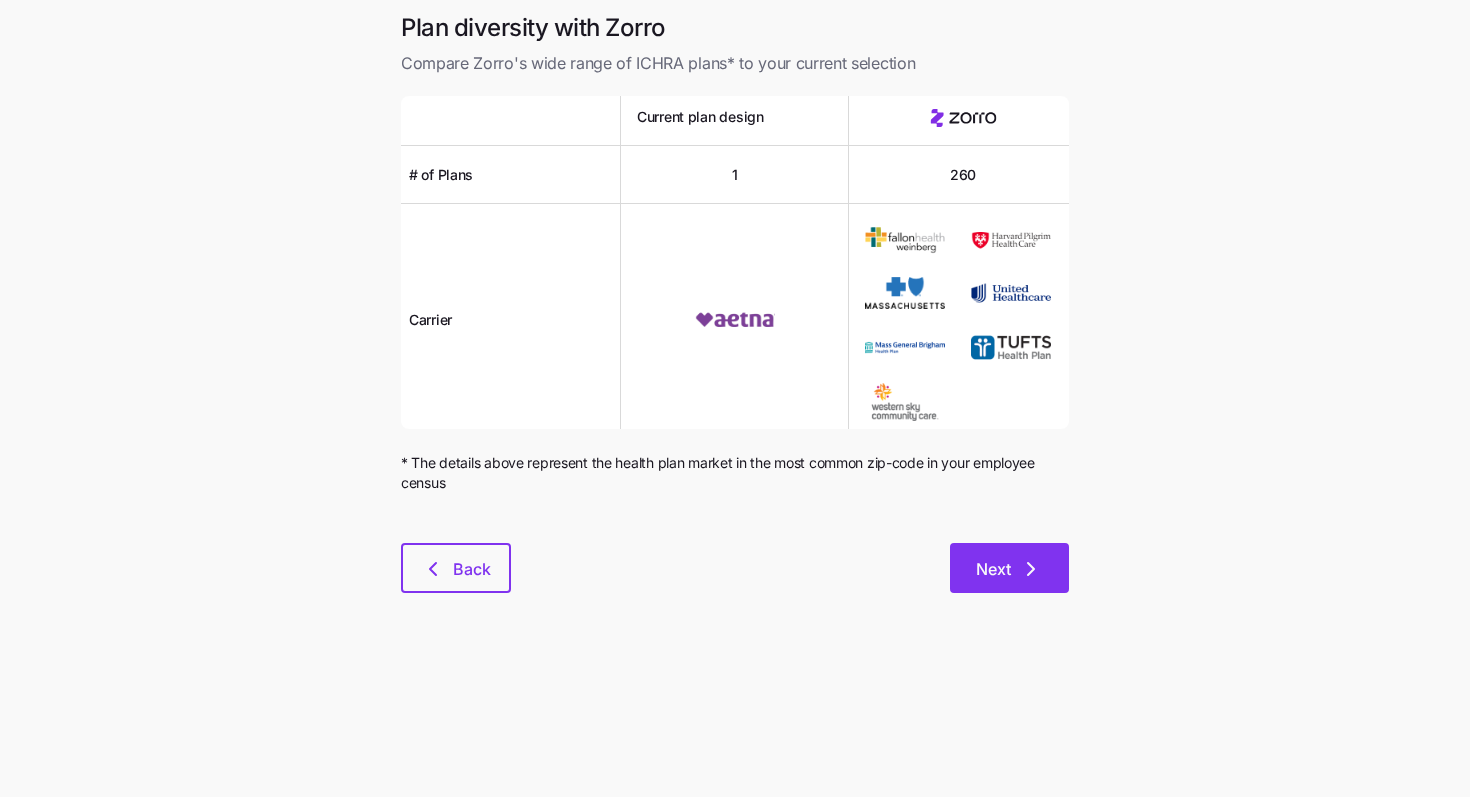 click on "Next" at bounding box center (1009, 568) 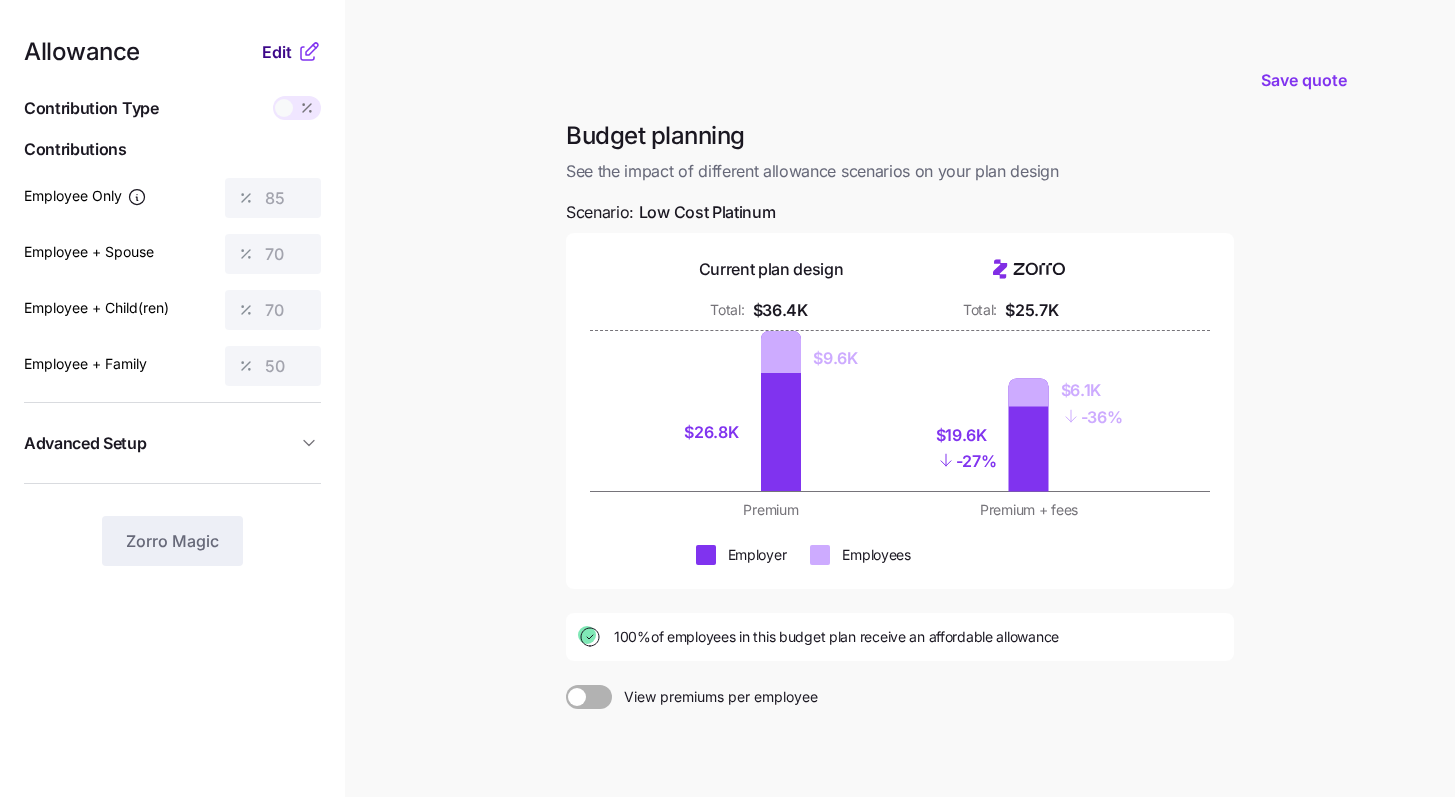 click on "Edit" at bounding box center (277, 52) 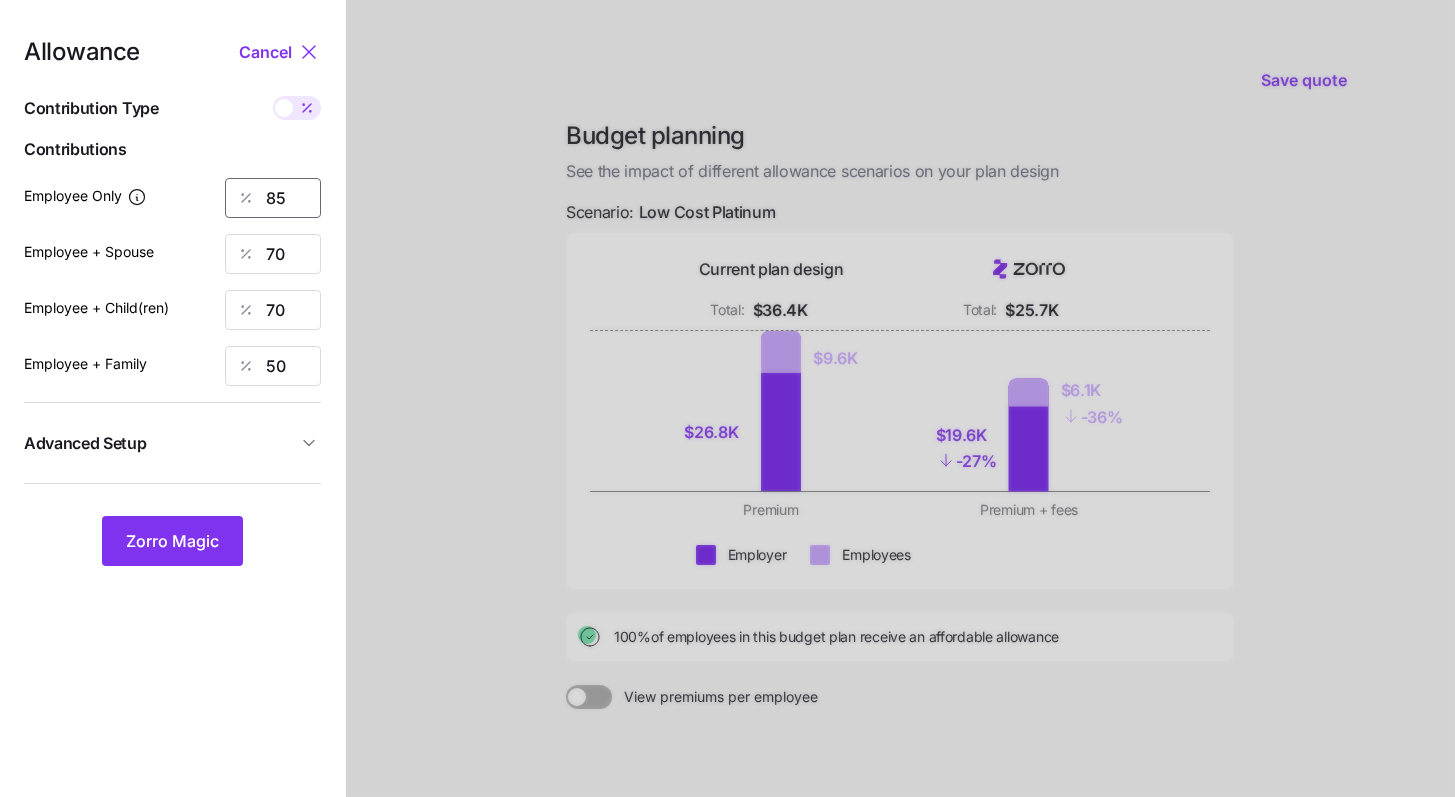 drag, startPoint x: 299, startPoint y: 211, endPoint x: 232, endPoint y: 201, distance: 67.74216 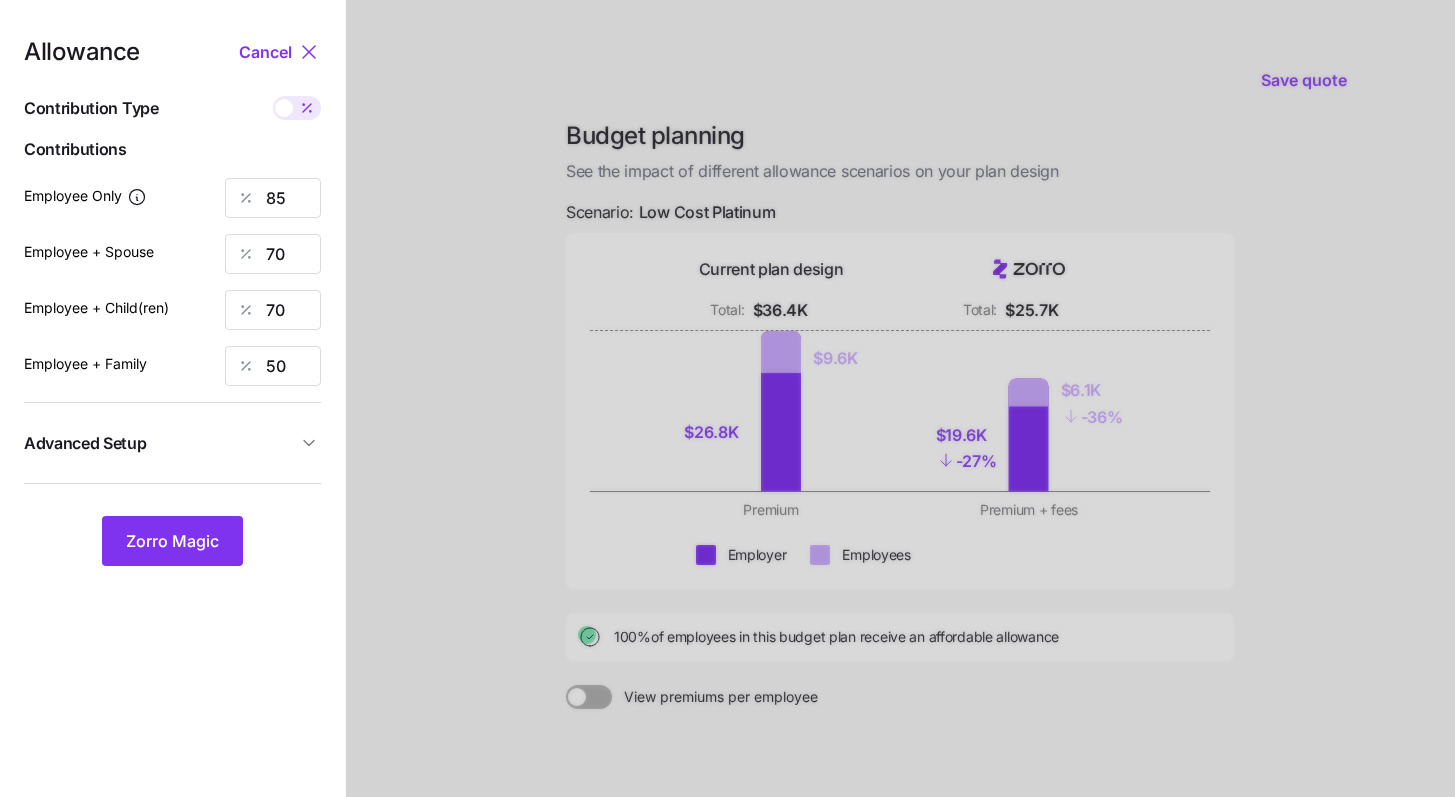 click at bounding box center (284, 108) 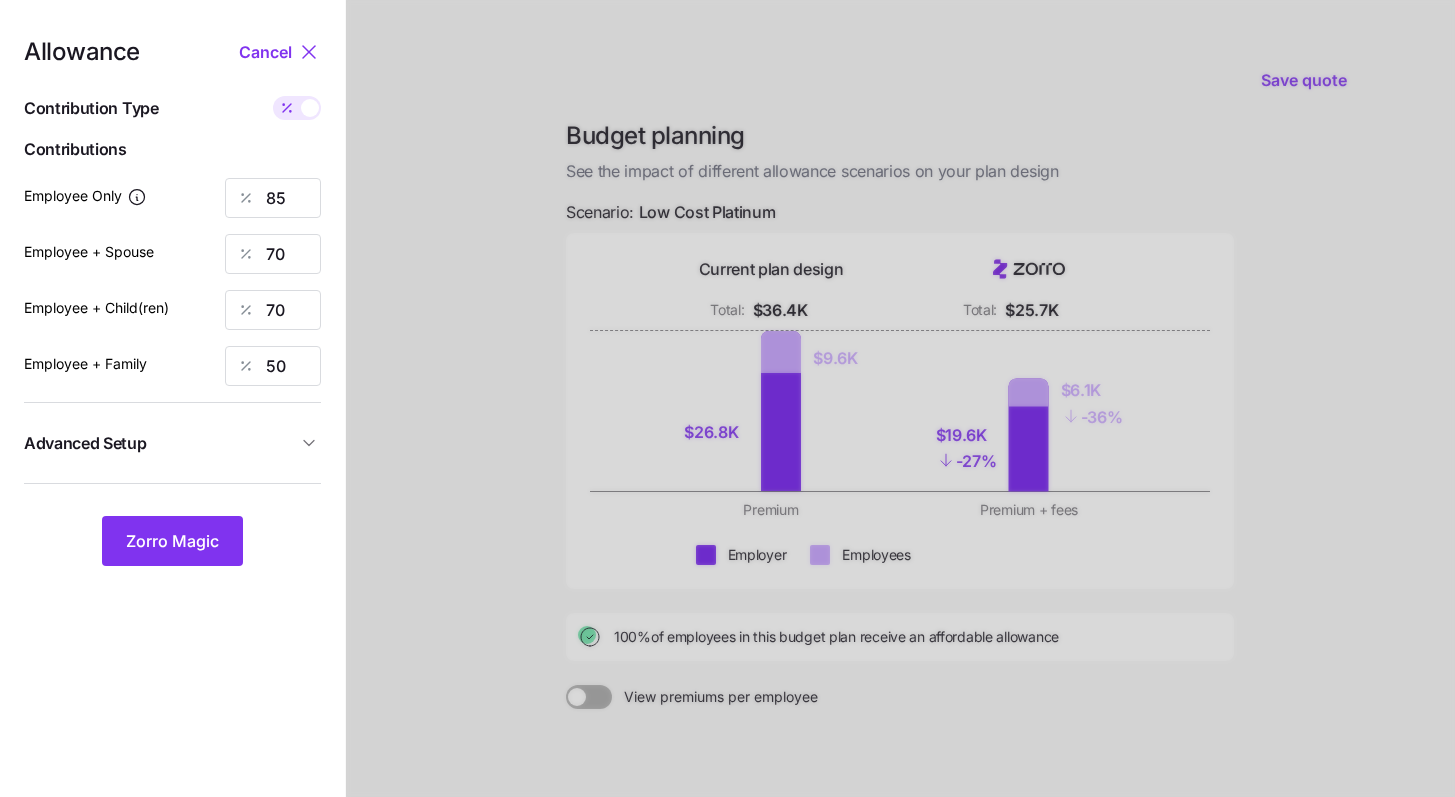 type on "755" 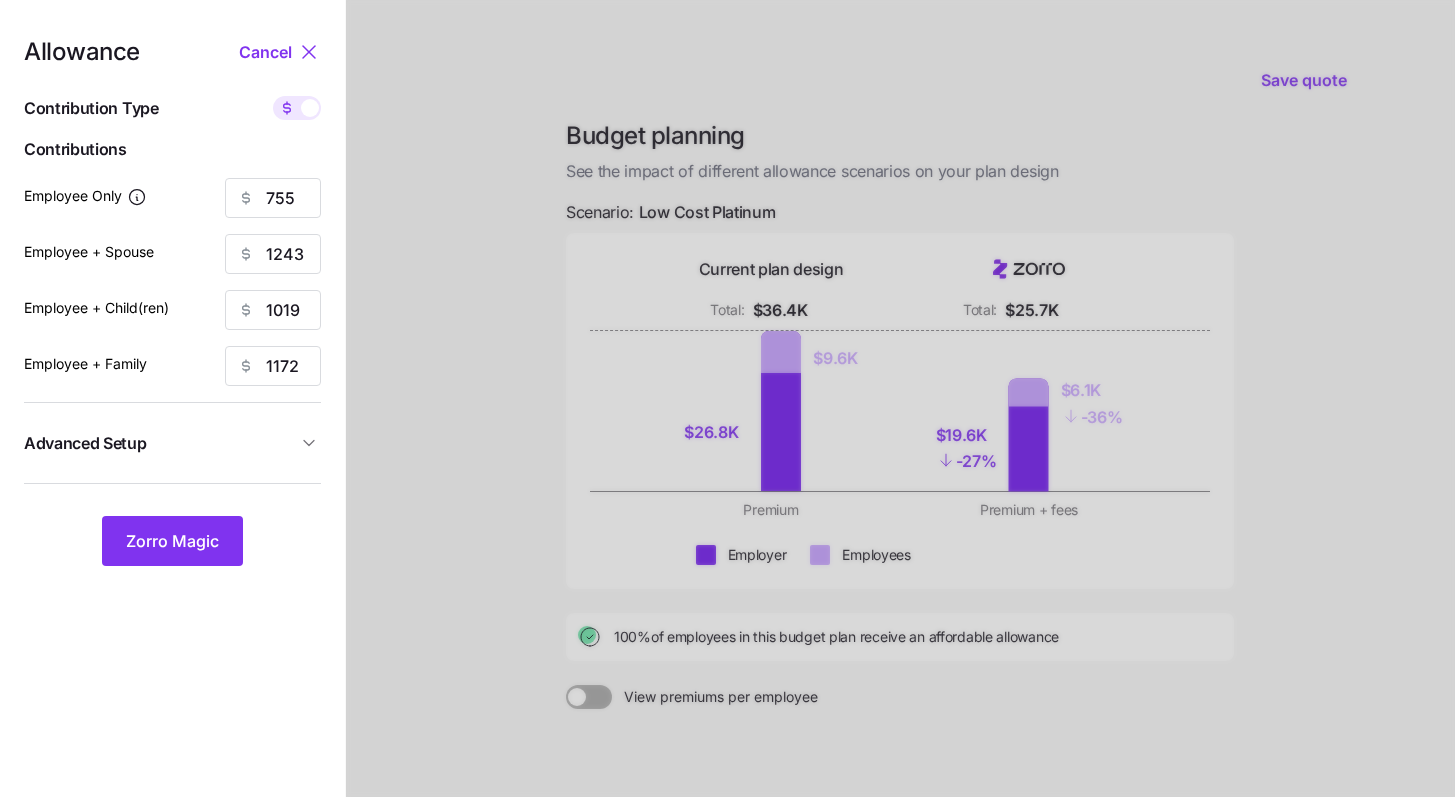 click 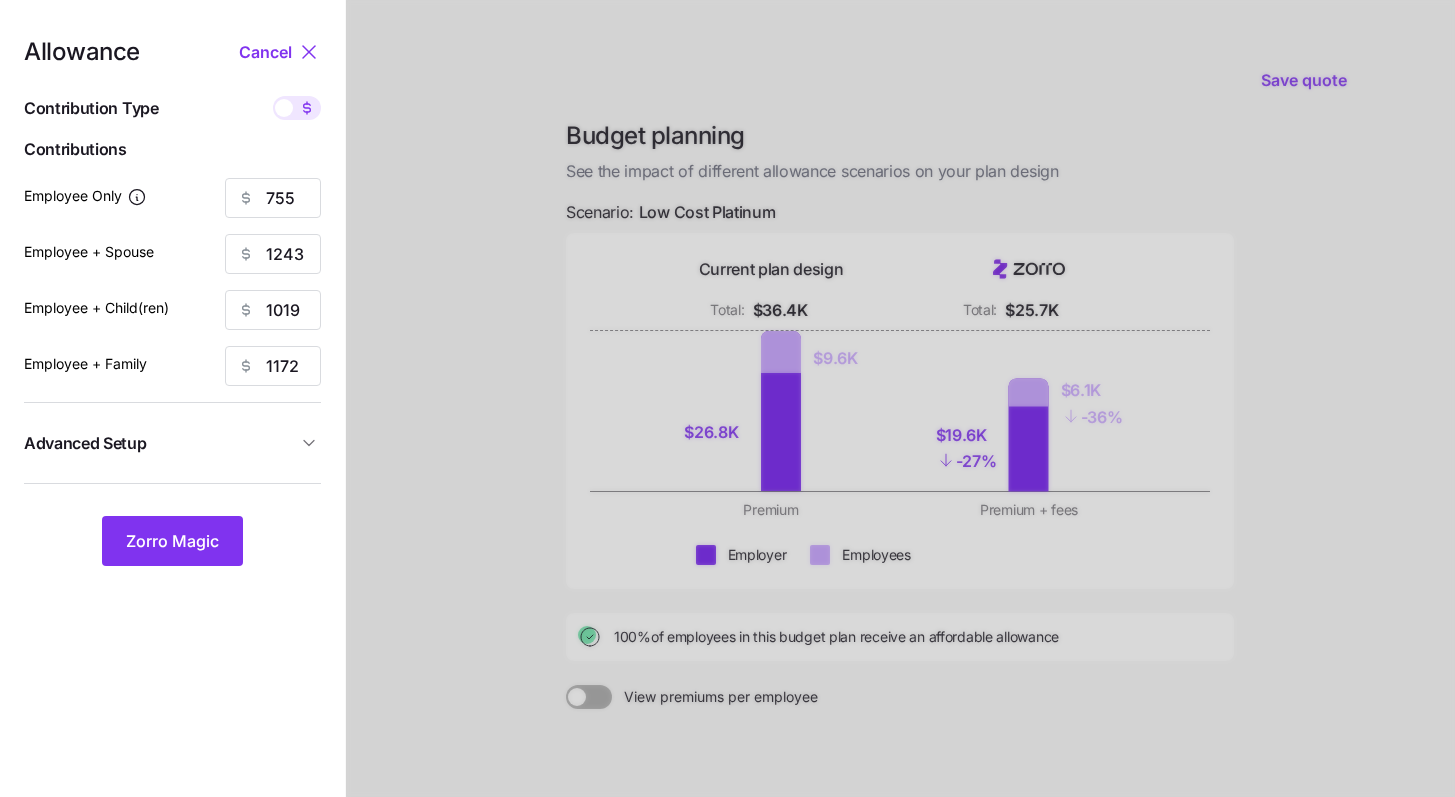 type on "85" 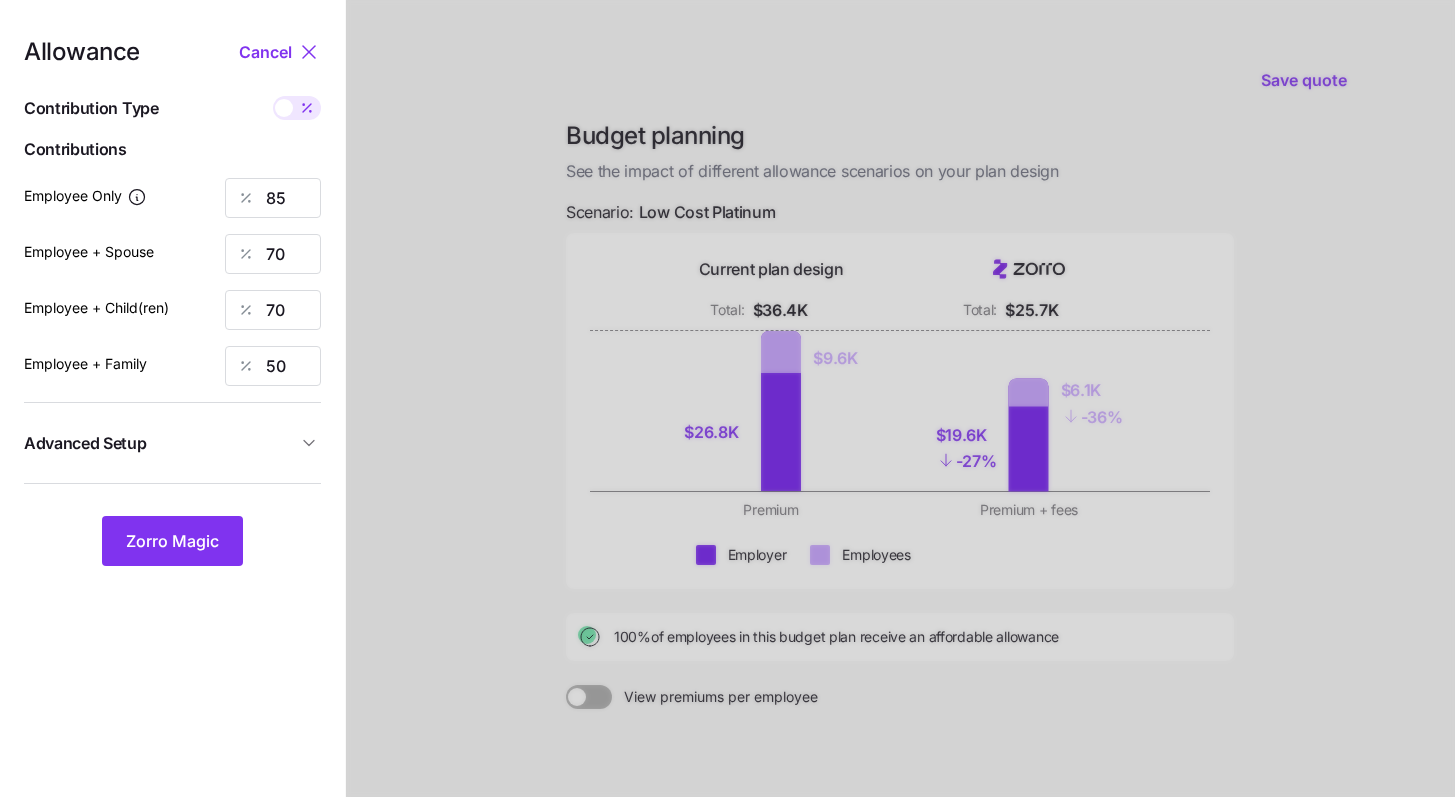 click at bounding box center (284, 108) 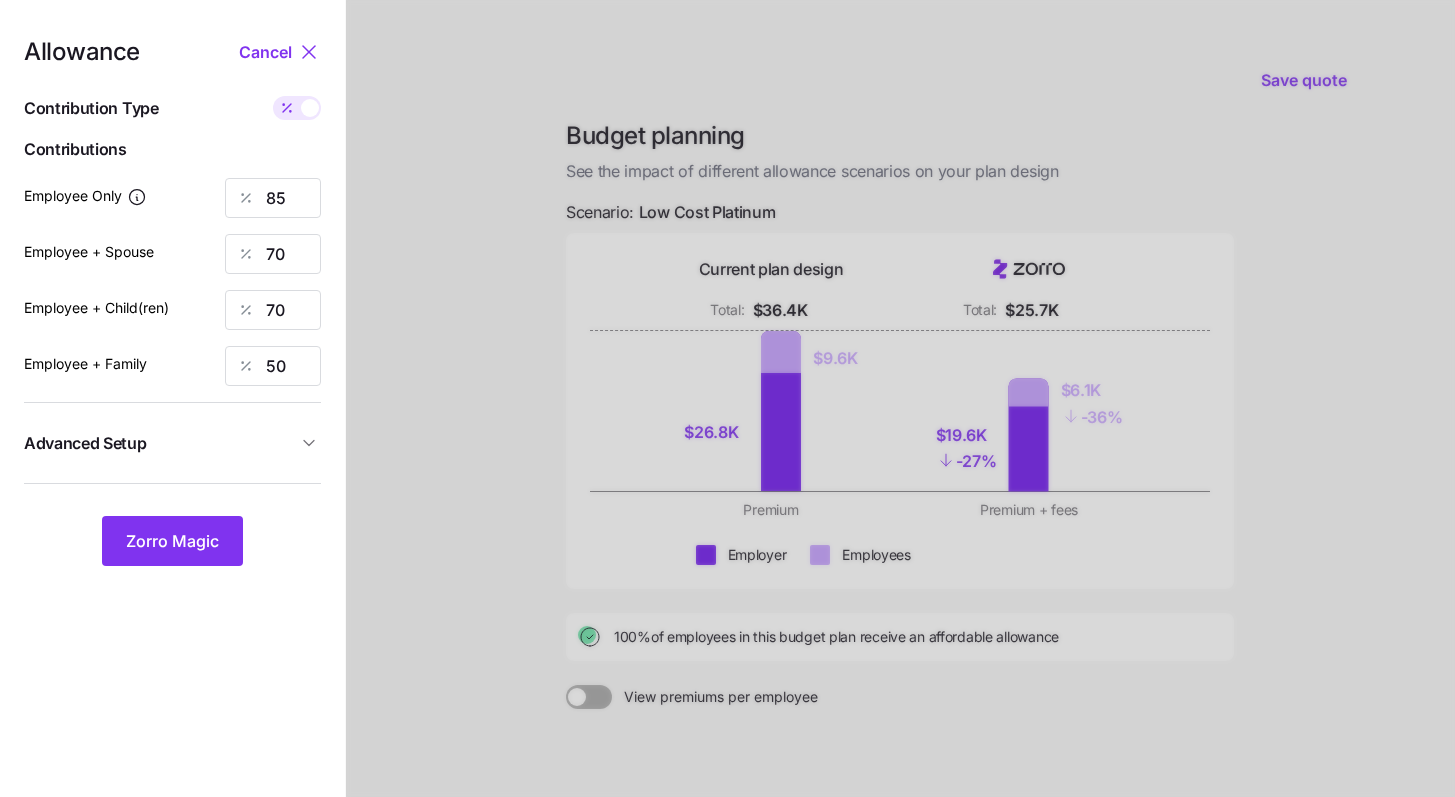type on "755" 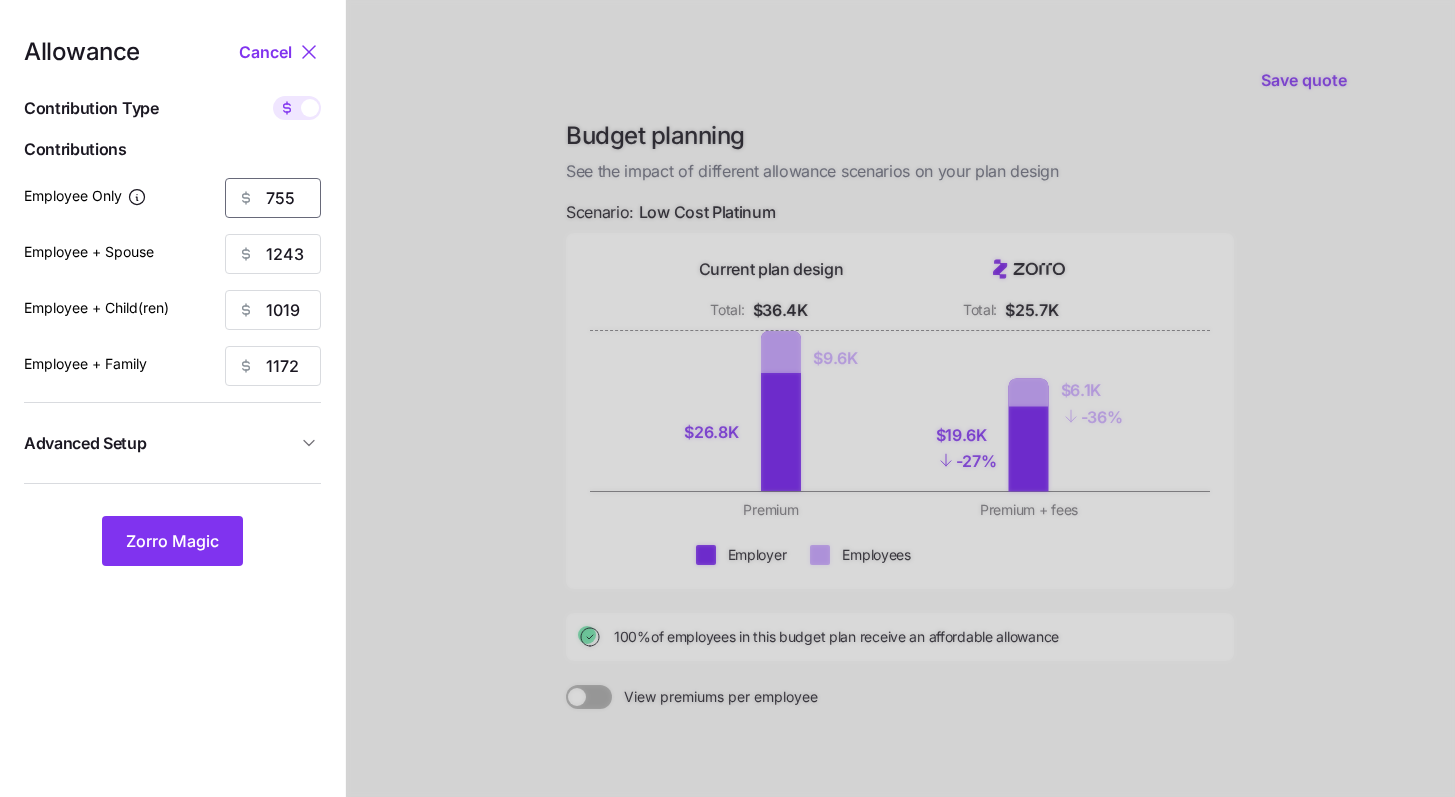 drag, startPoint x: 207, startPoint y: 179, endPoint x: 174, endPoint y: 175, distance: 33.24154 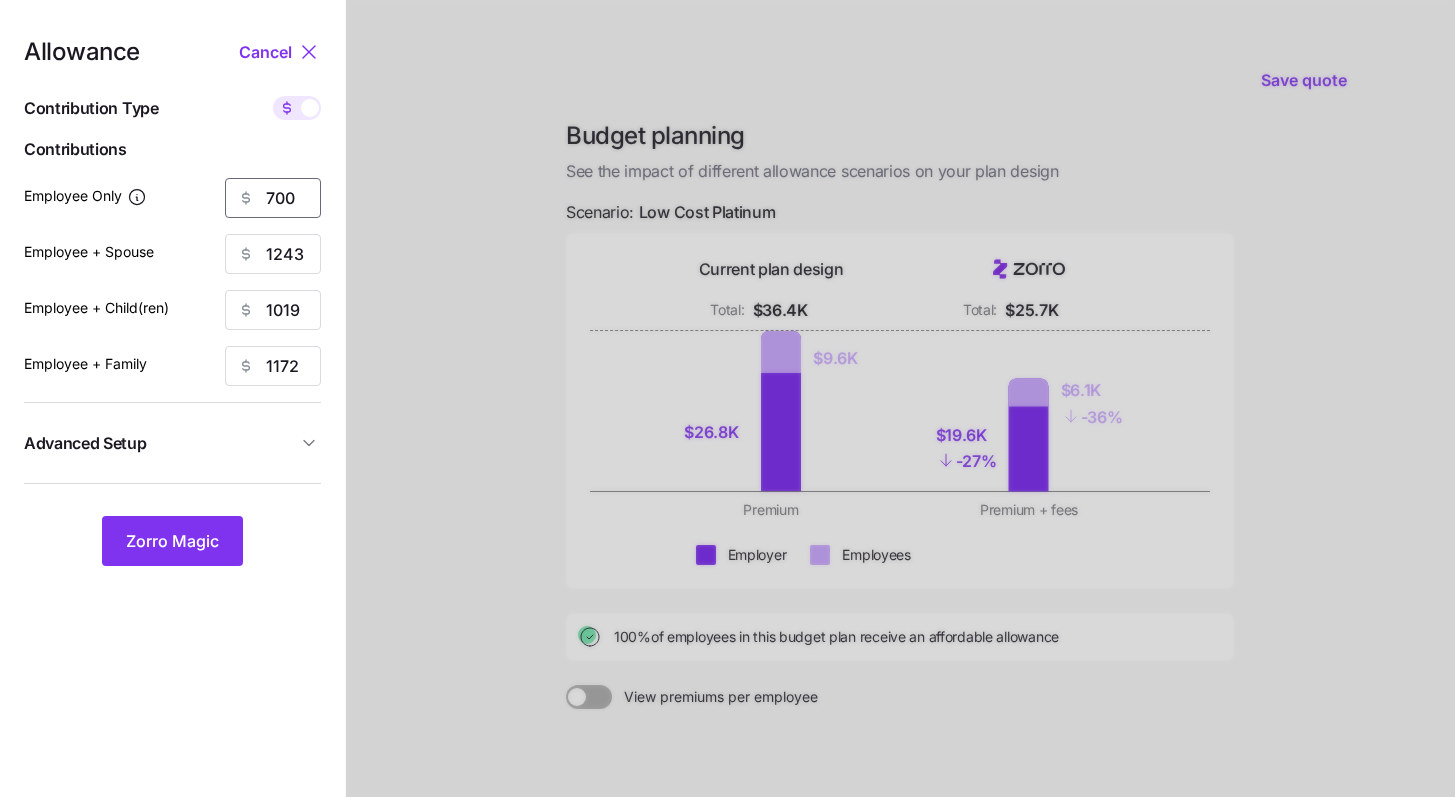 type on "700" 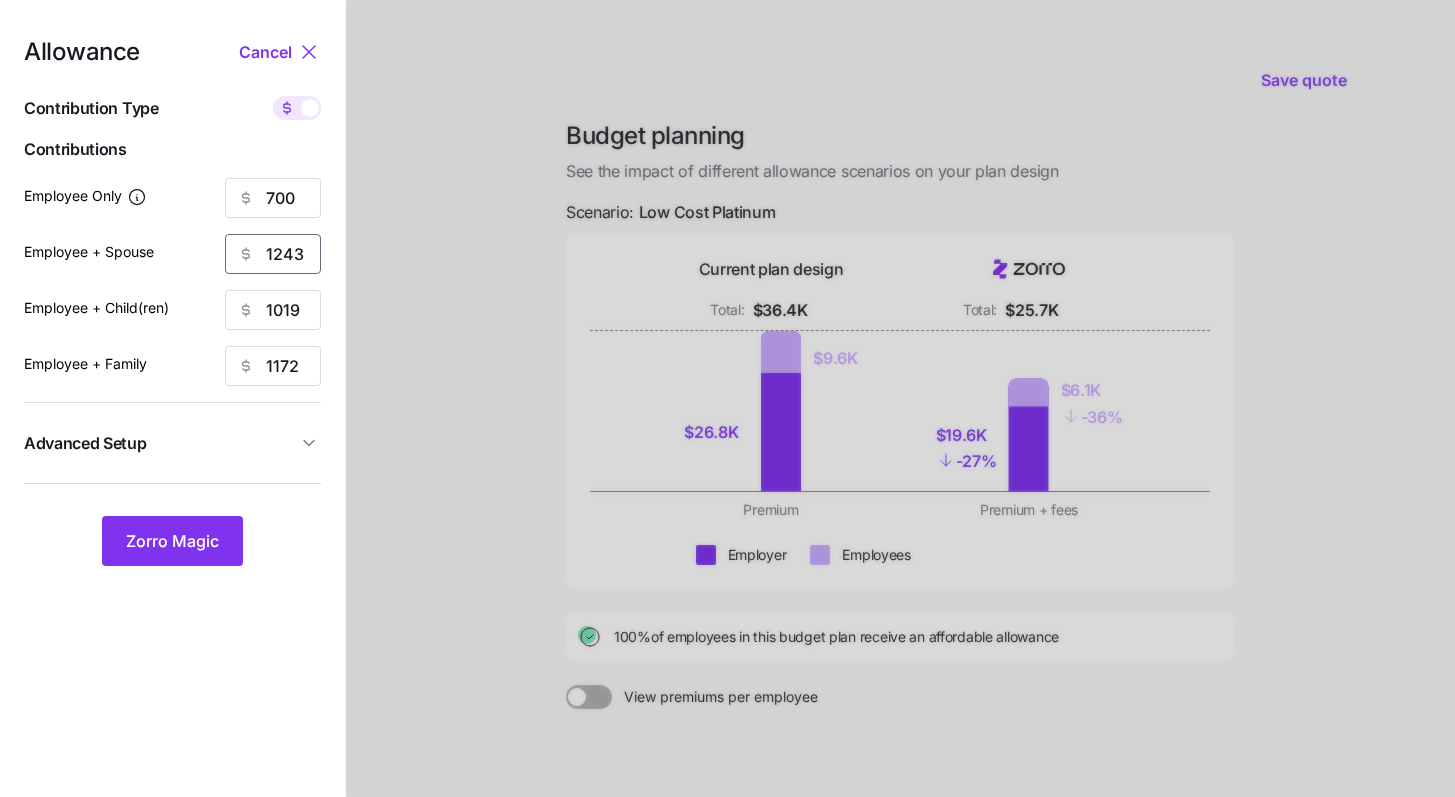 click on "Employee + Spouse 1243" at bounding box center (172, 254) 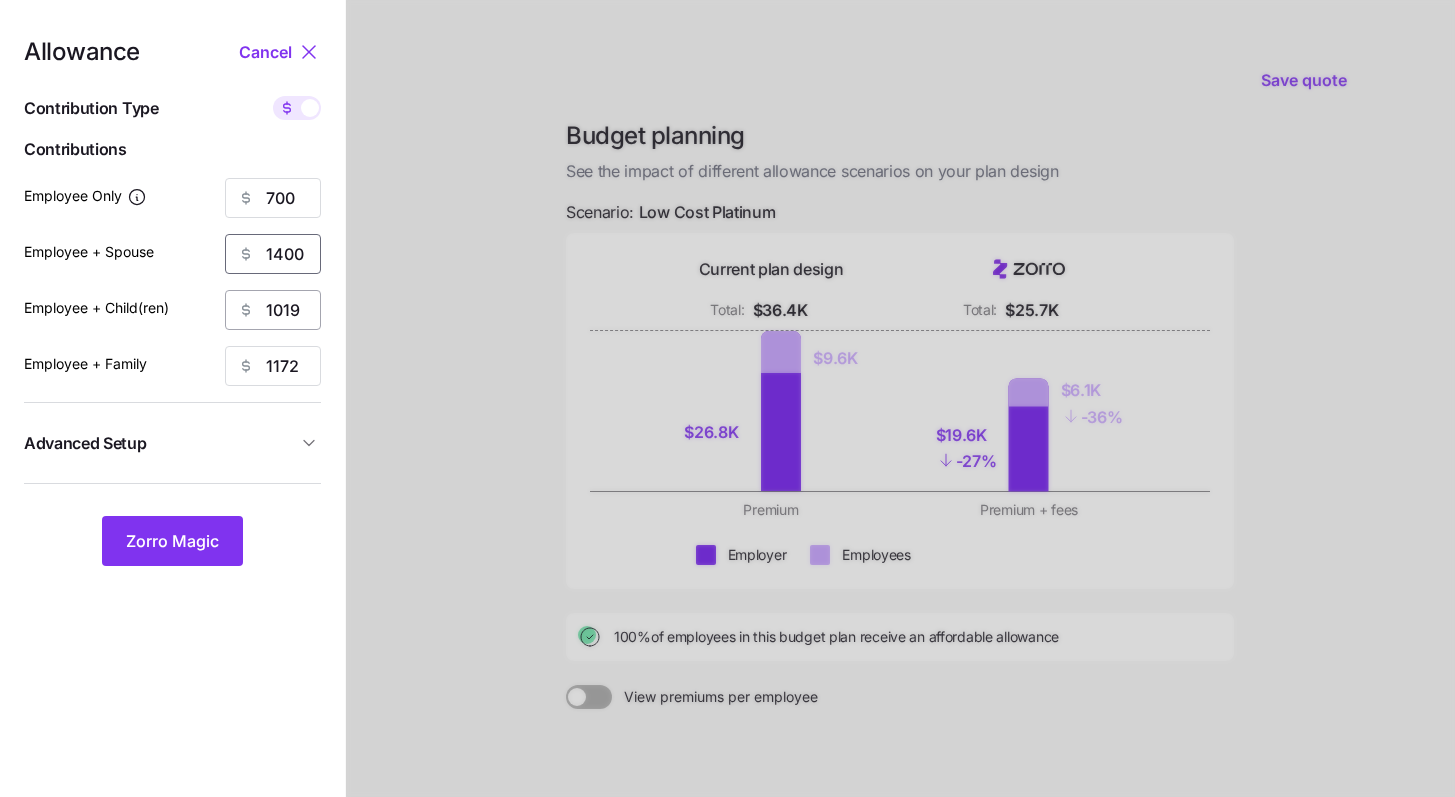 type on "1400" 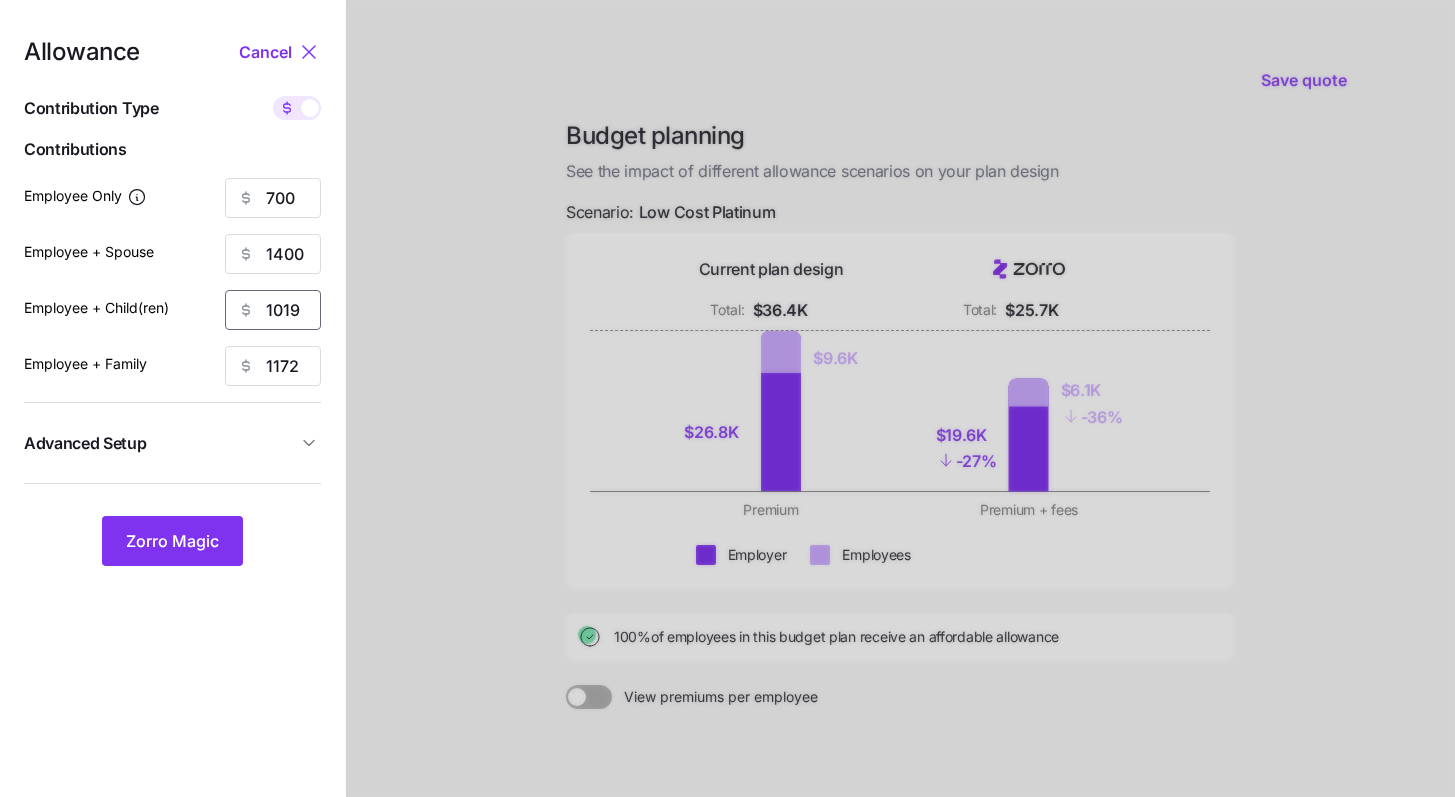 drag, startPoint x: 302, startPoint y: 307, endPoint x: 197, endPoint y: 278, distance: 108.93117 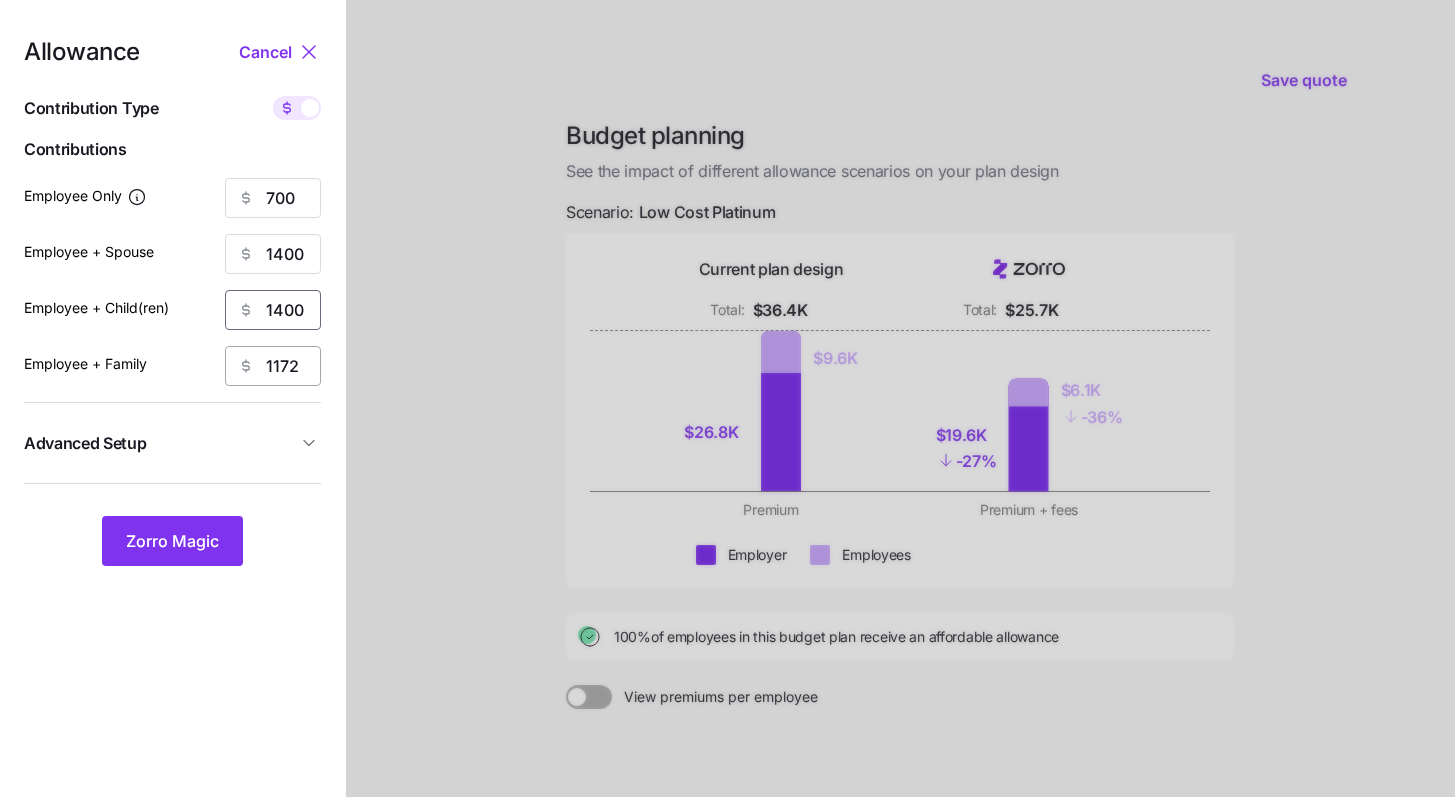 type on "1400" 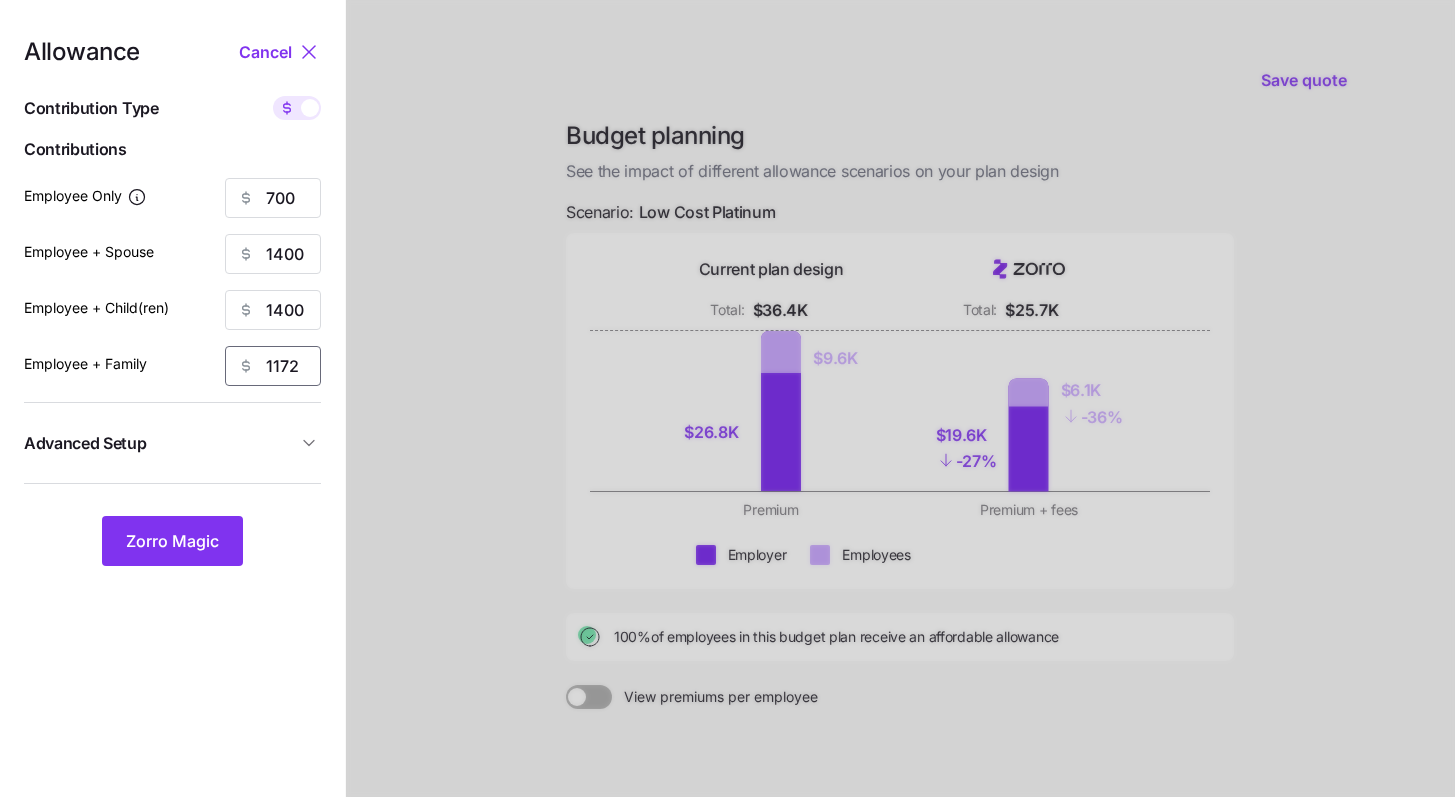 drag, startPoint x: 305, startPoint y: 373, endPoint x: 162, endPoint y: 344, distance: 145.91093 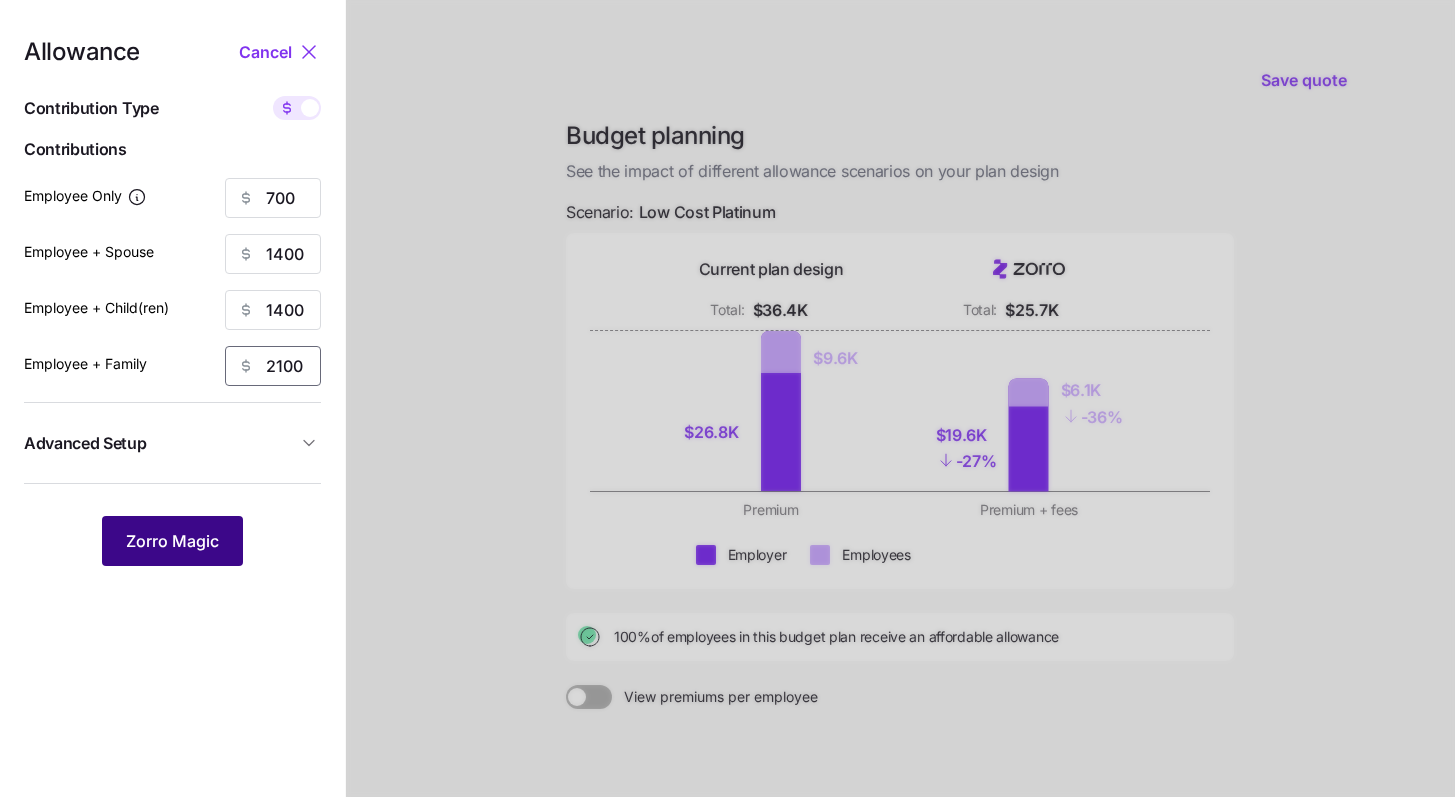 type on "2100" 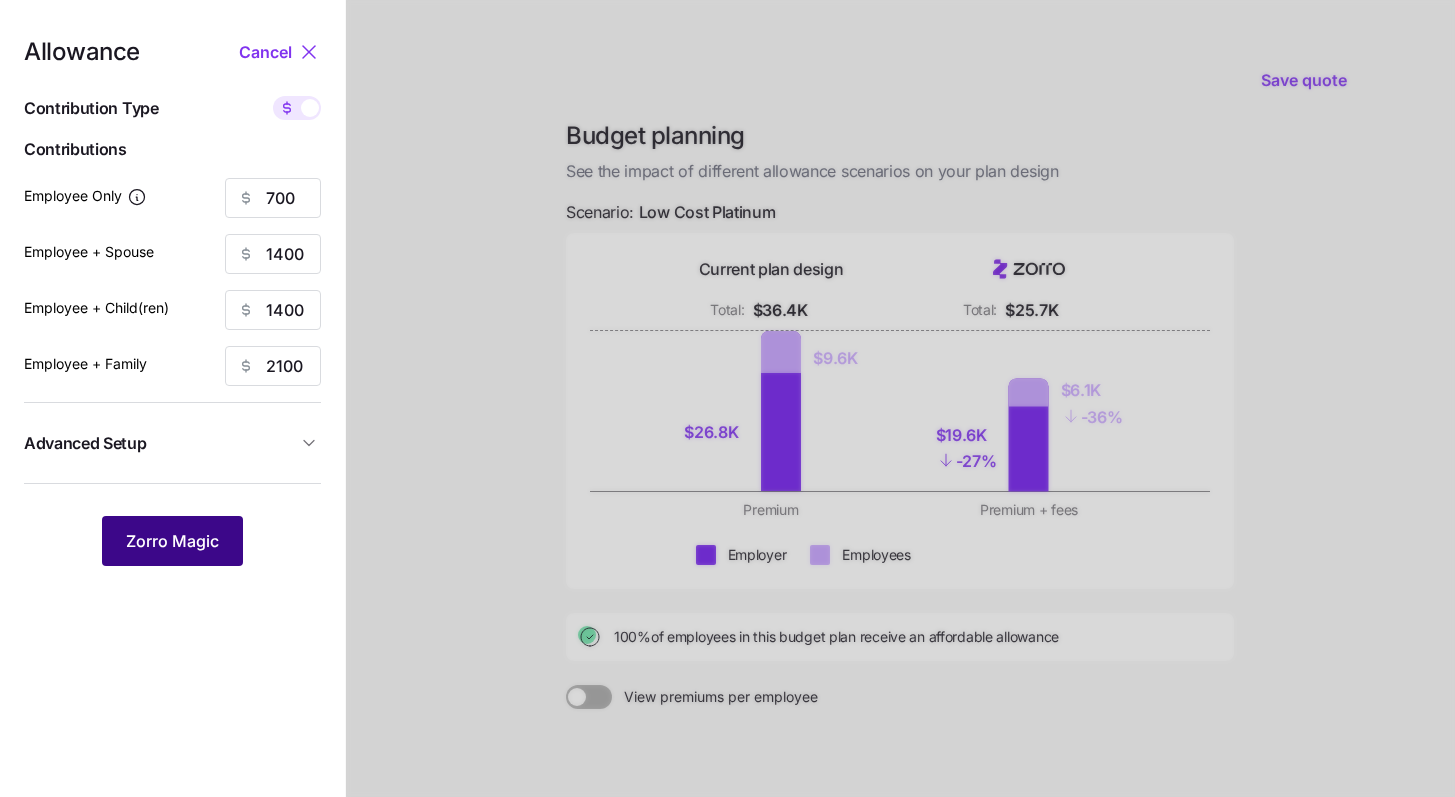 click on "Zorro Magic" at bounding box center [172, 541] 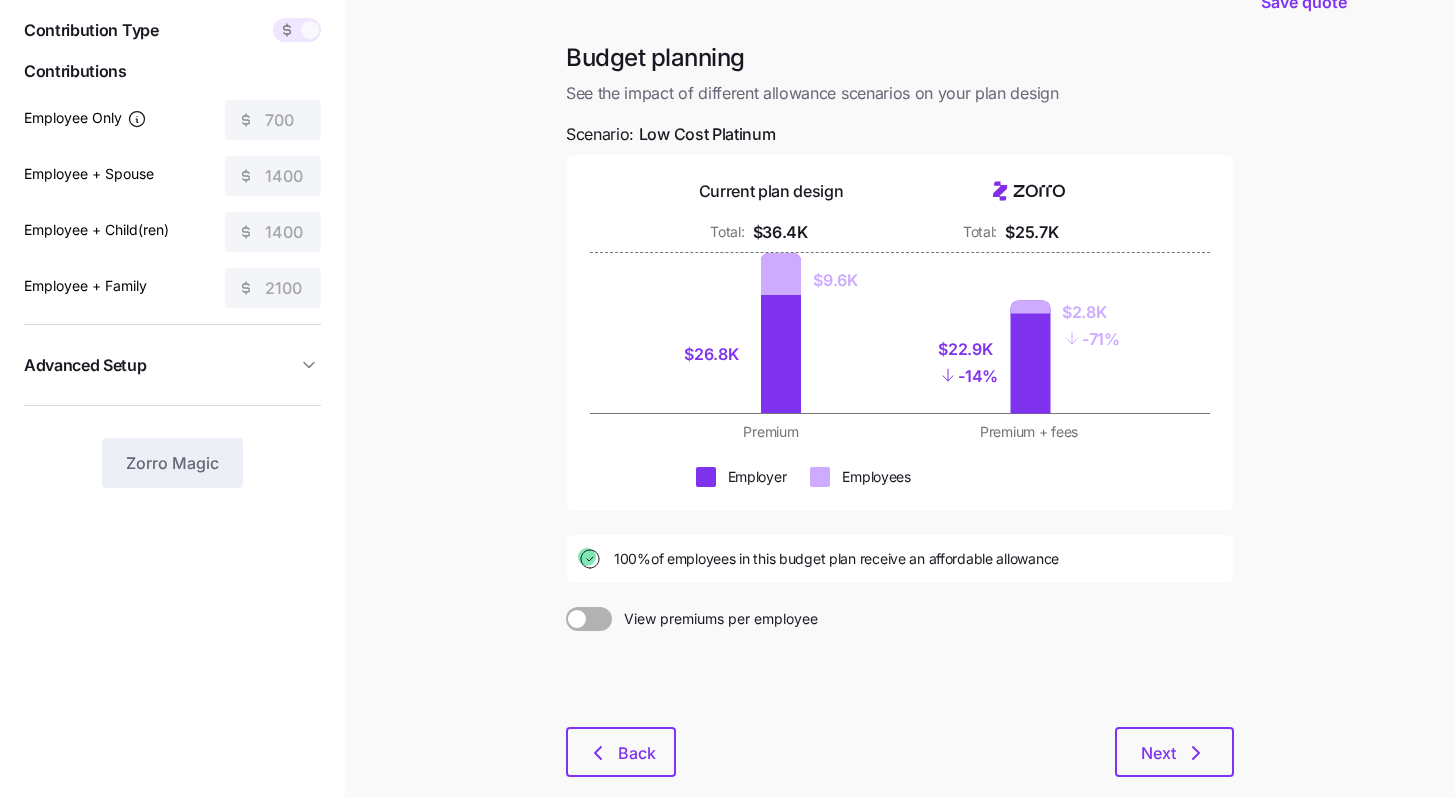 scroll, scrollTop: 186, scrollLeft: 0, axis: vertical 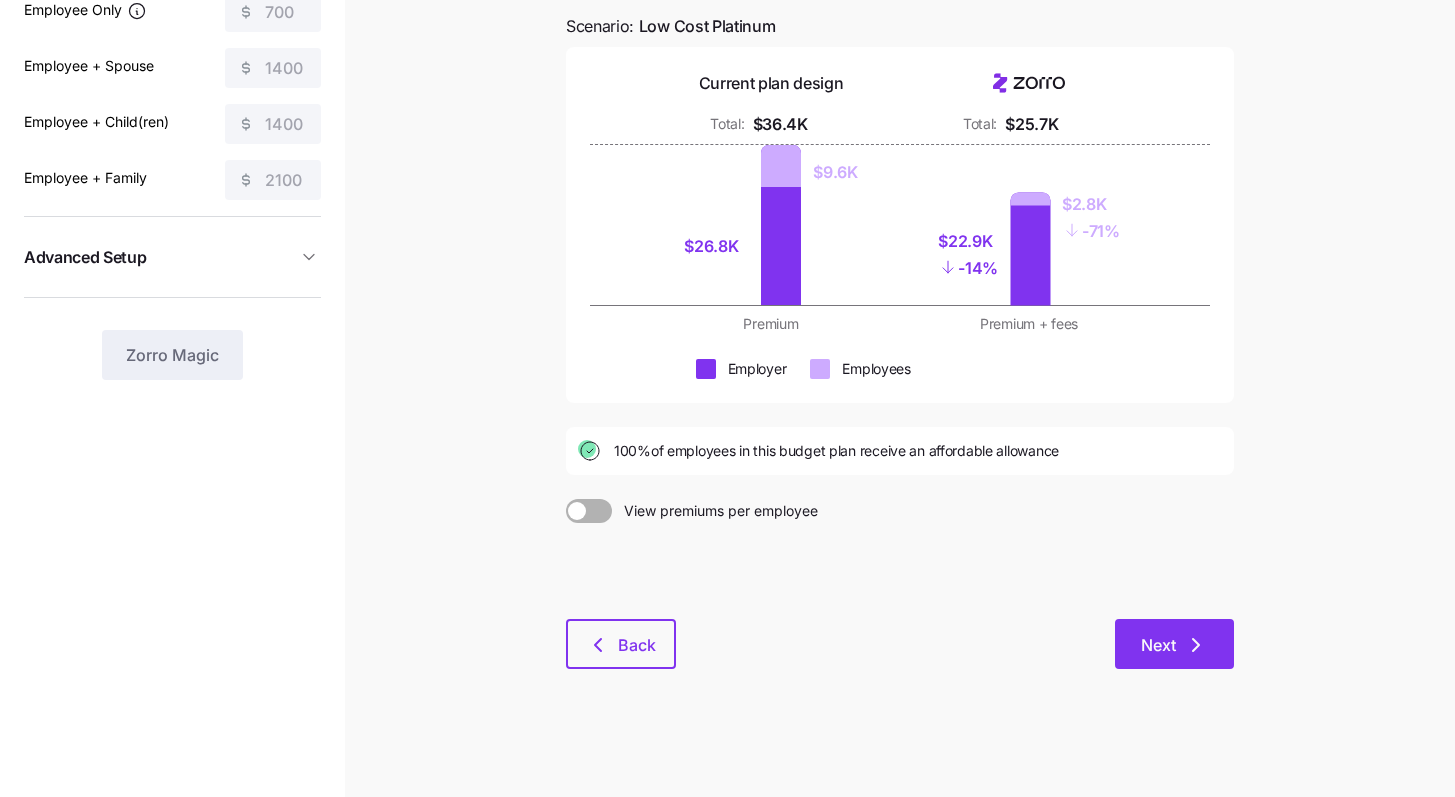 click on "Next" at bounding box center [1158, 645] 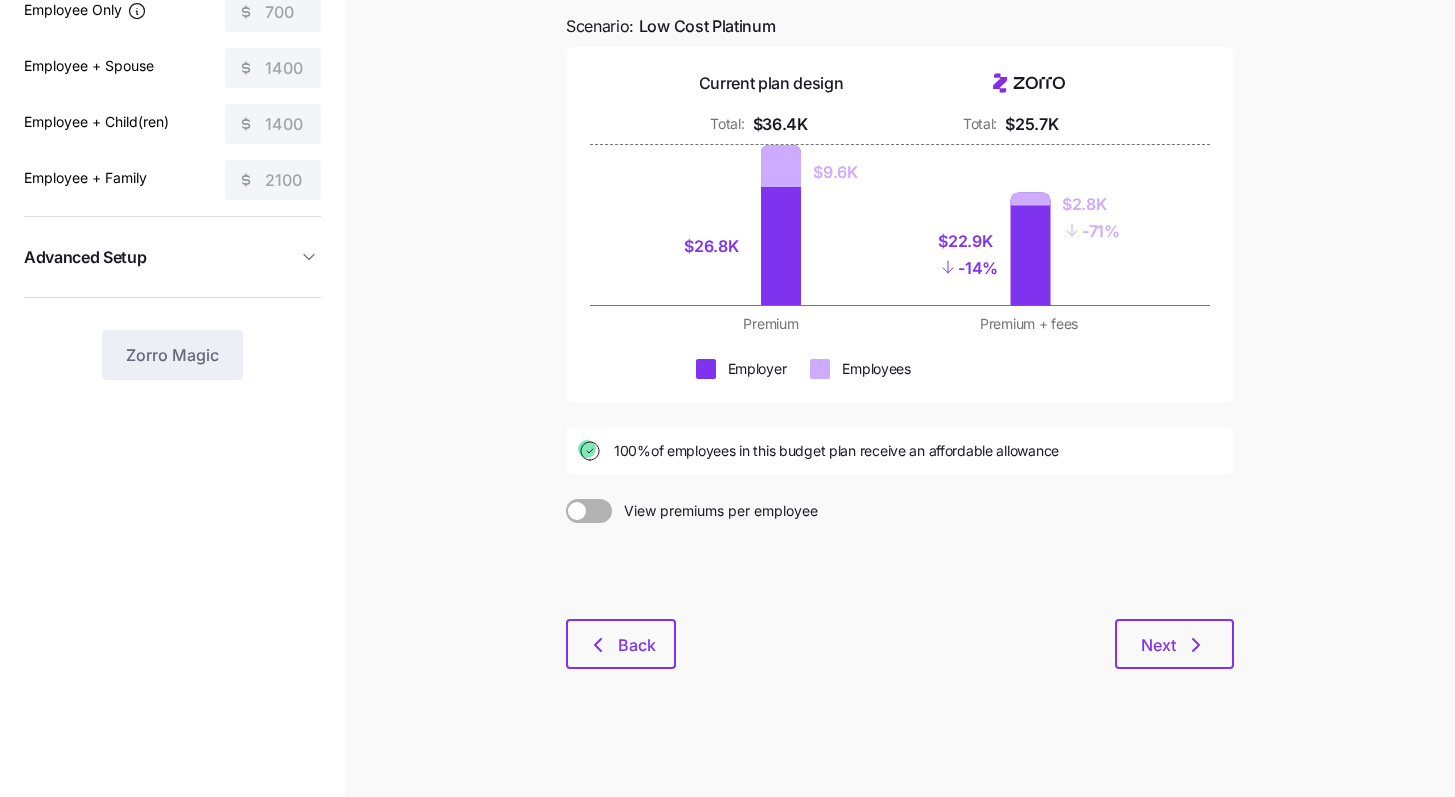 scroll, scrollTop: 0, scrollLeft: 0, axis: both 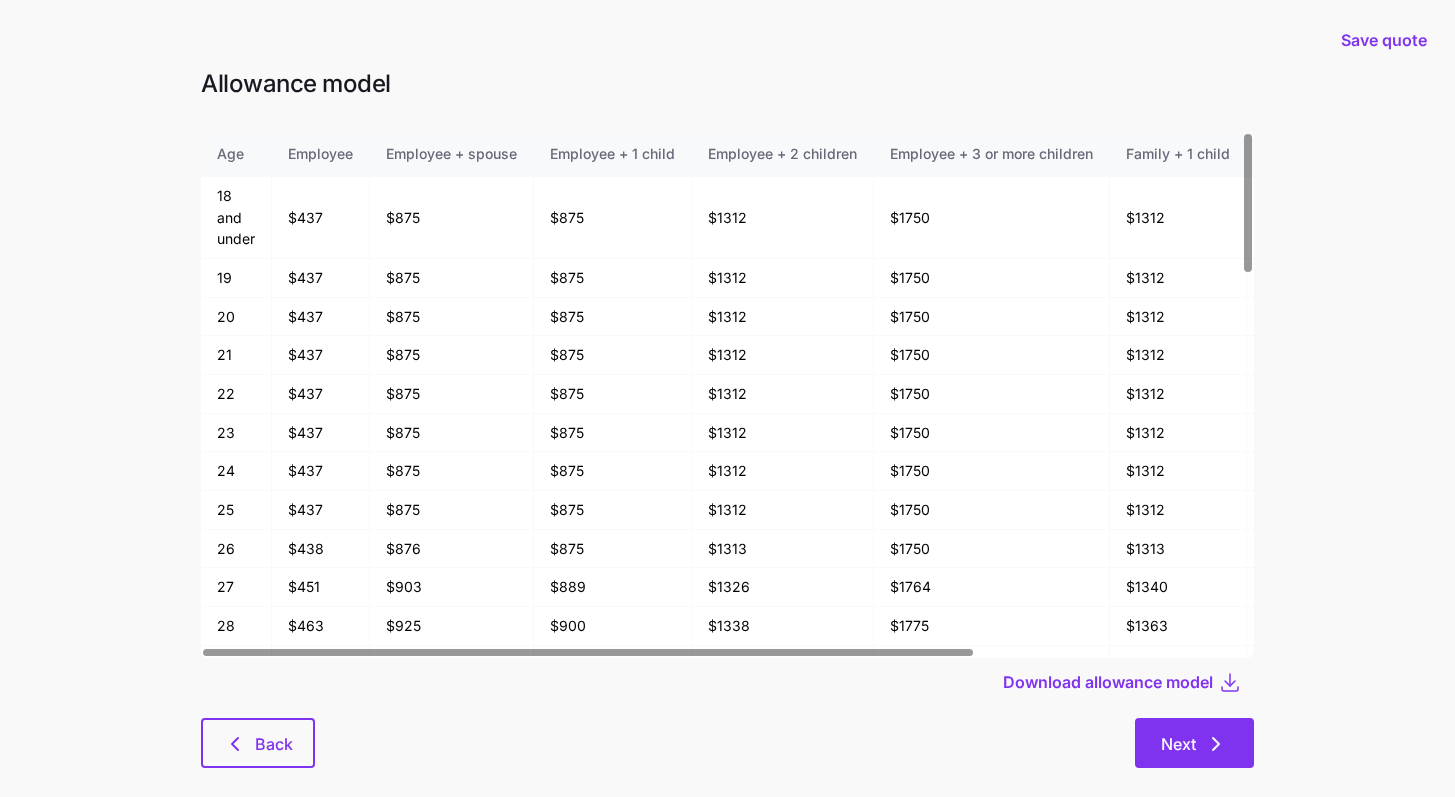 click on "Next" at bounding box center [1194, 743] 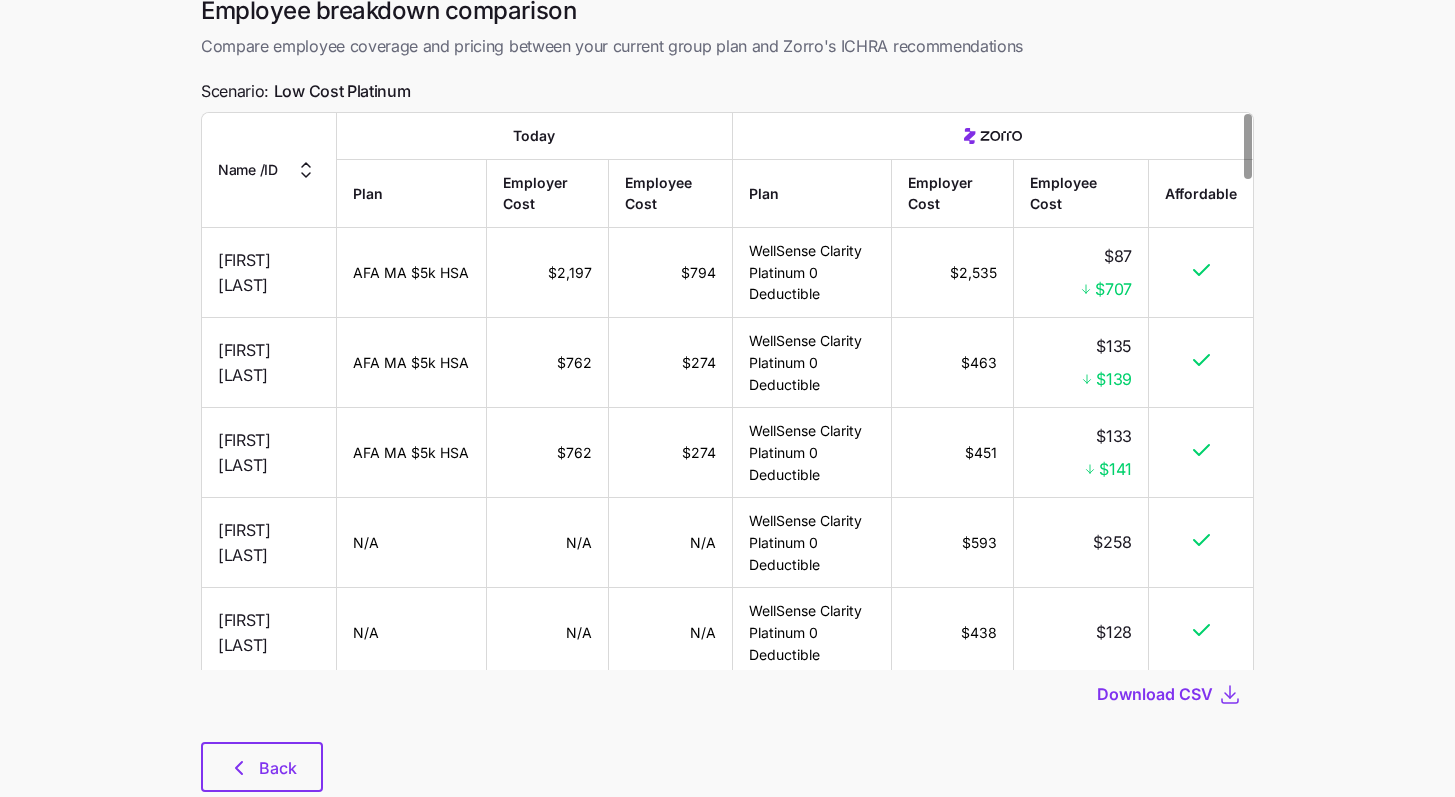 scroll, scrollTop: 151, scrollLeft: 0, axis: vertical 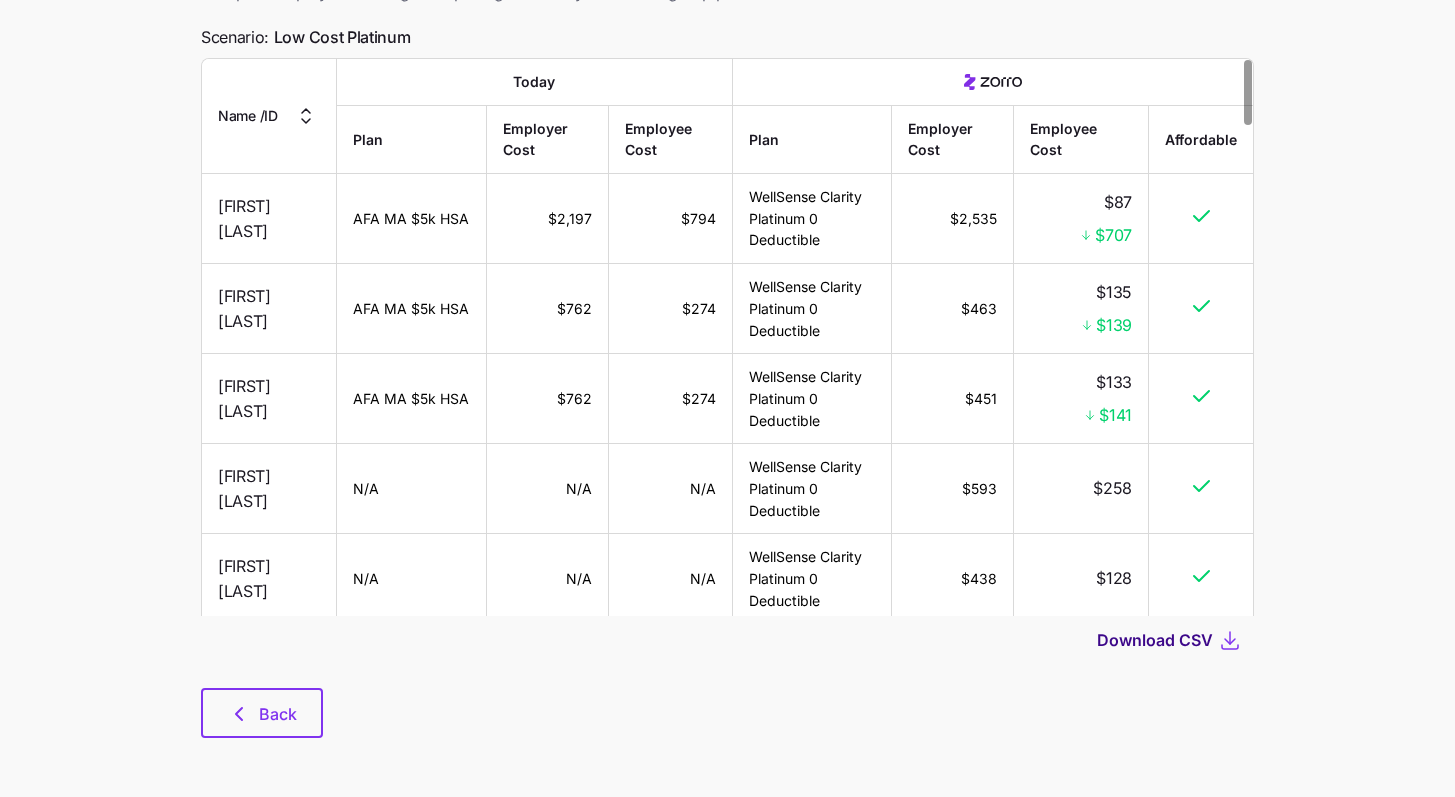 click on "Download CSV" at bounding box center [1155, 640] 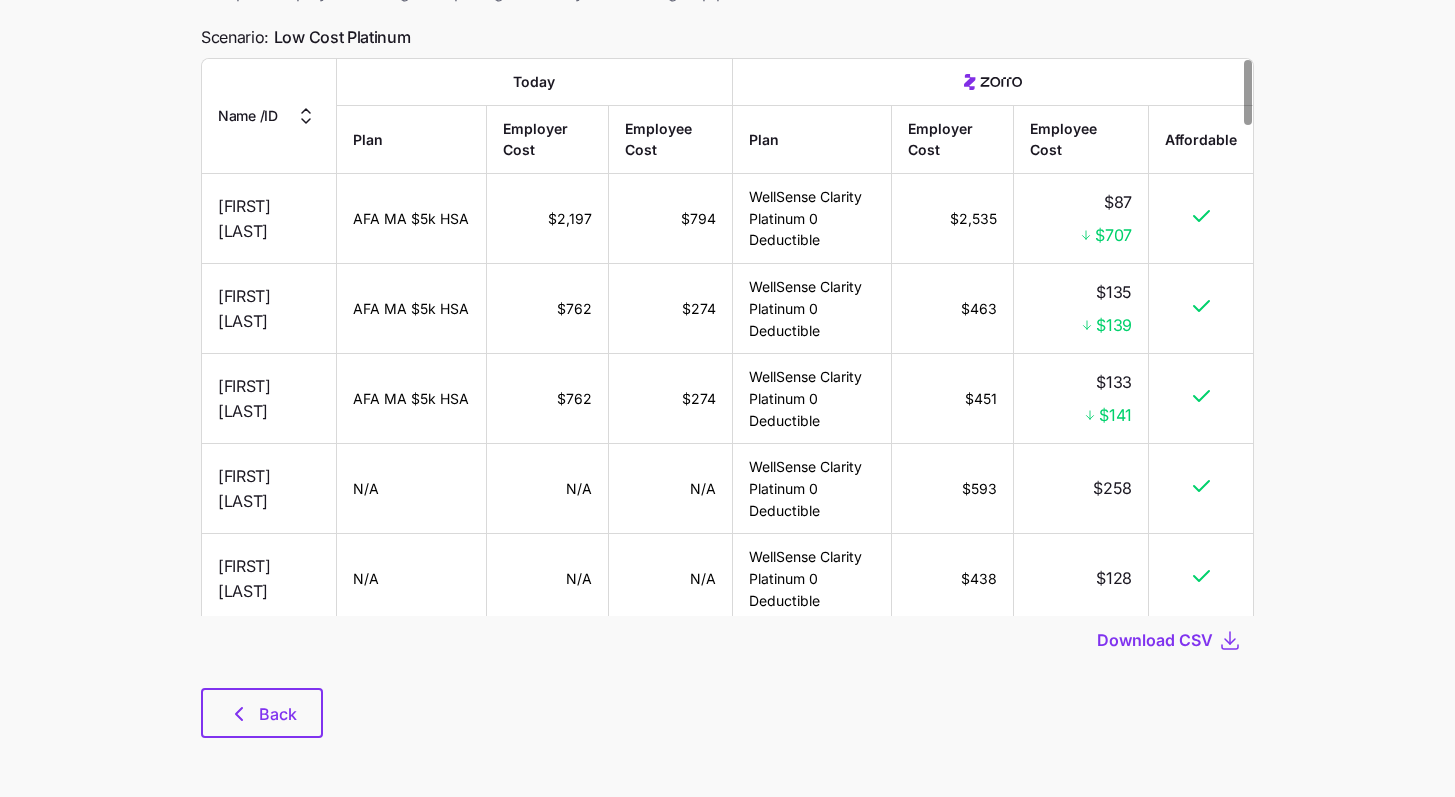 scroll, scrollTop: 0, scrollLeft: 0, axis: both 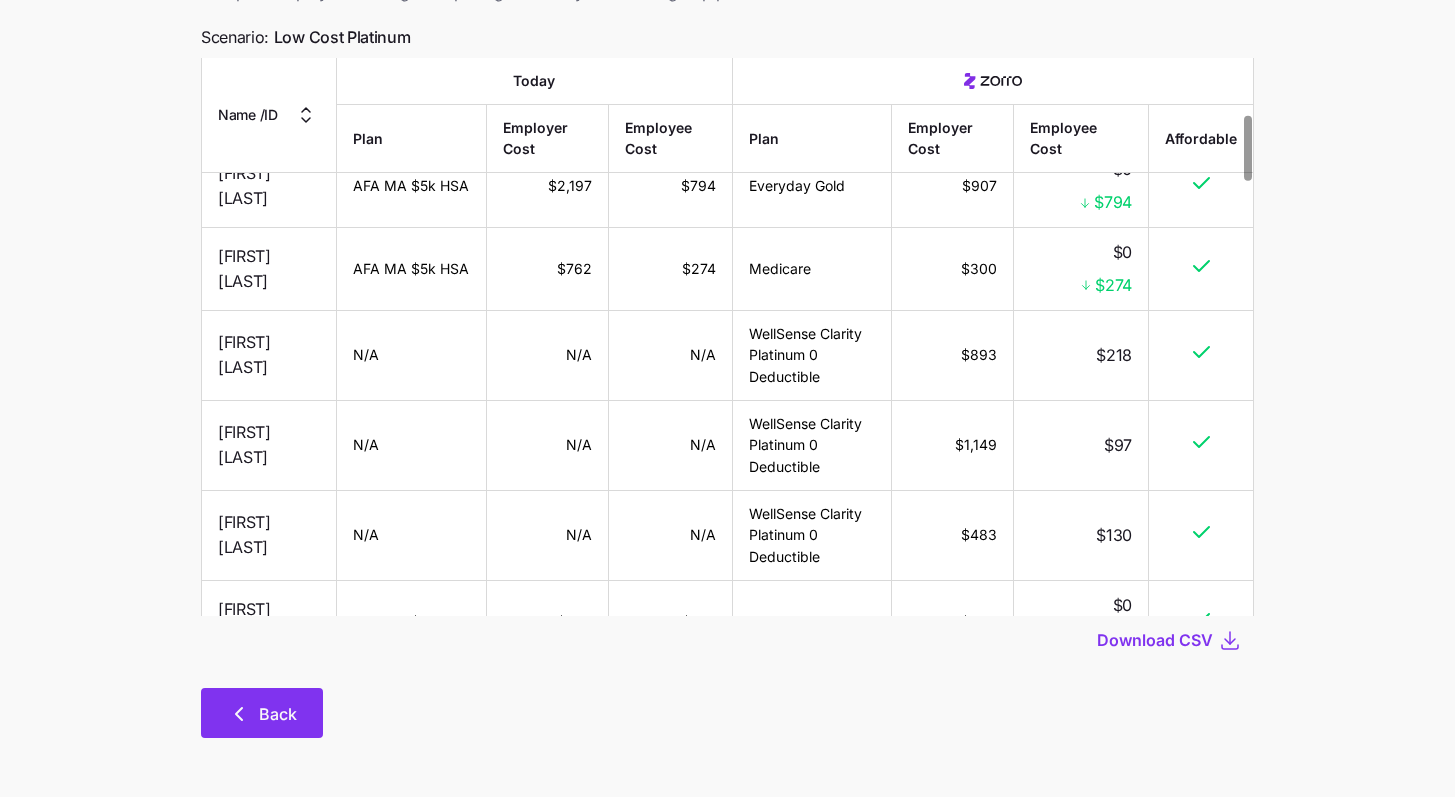 click on "Back" at bounding box center (278, 714) 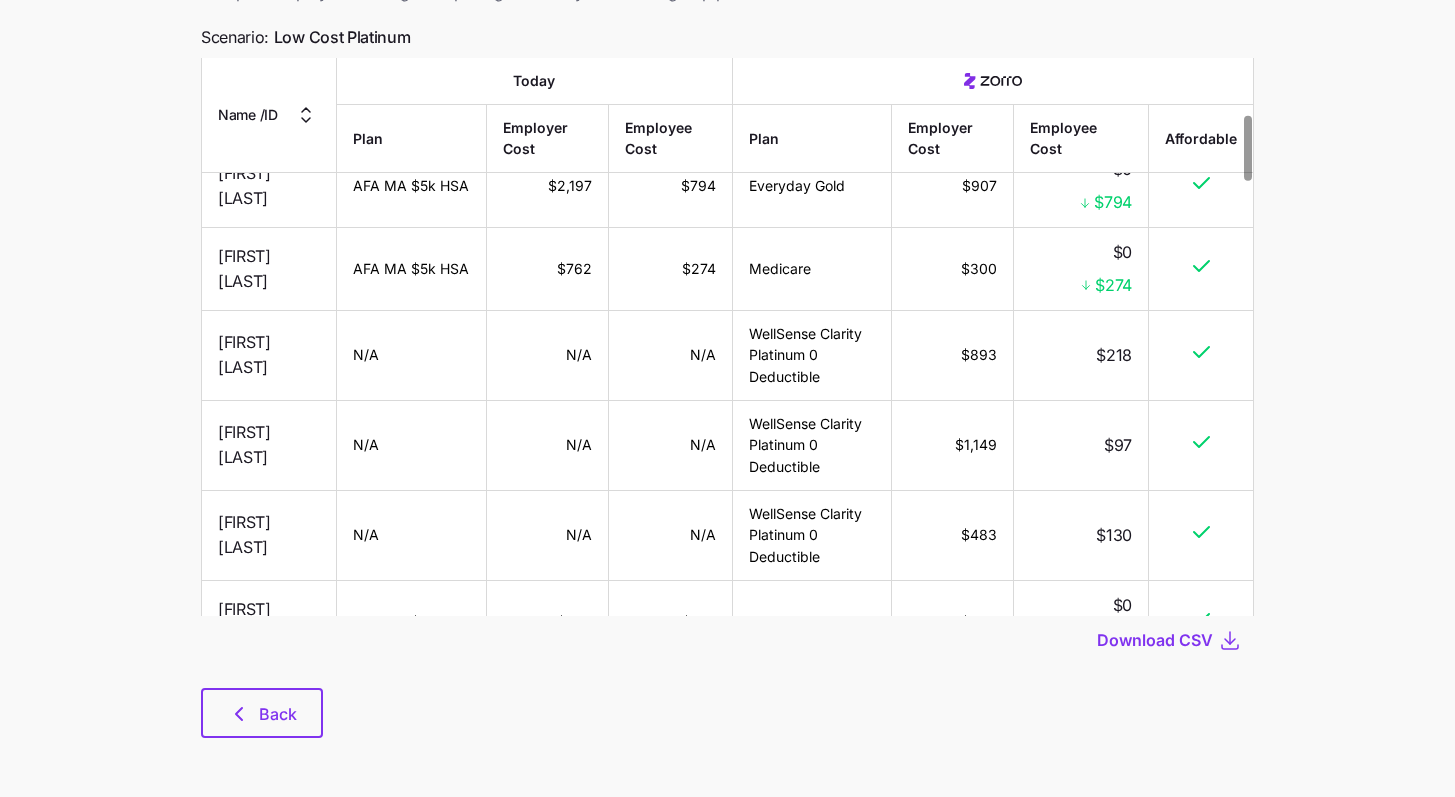 scroll, scrollTop: 0, scrollLeft: 0, axis: both 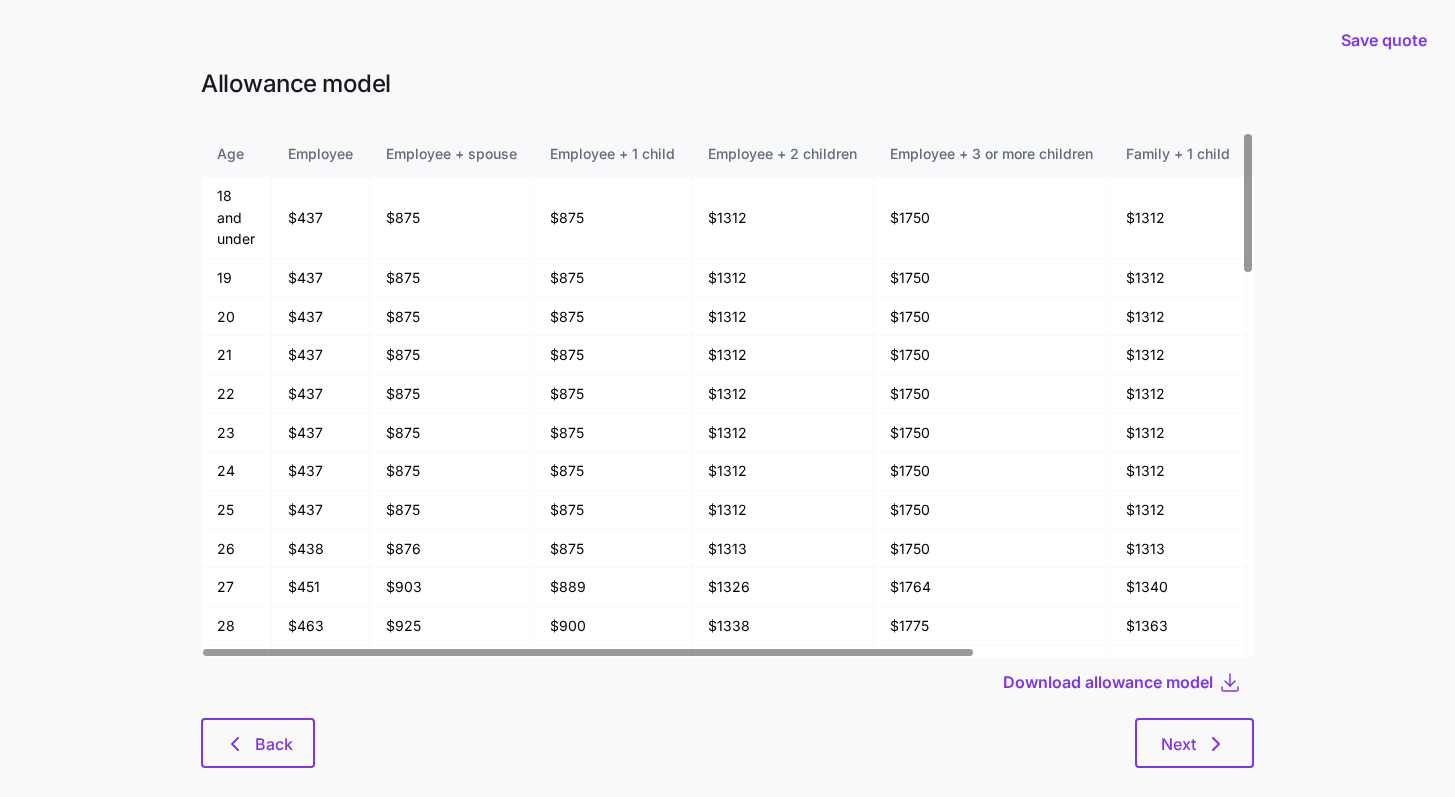 click on "Next" at bounding box center (784, 743) 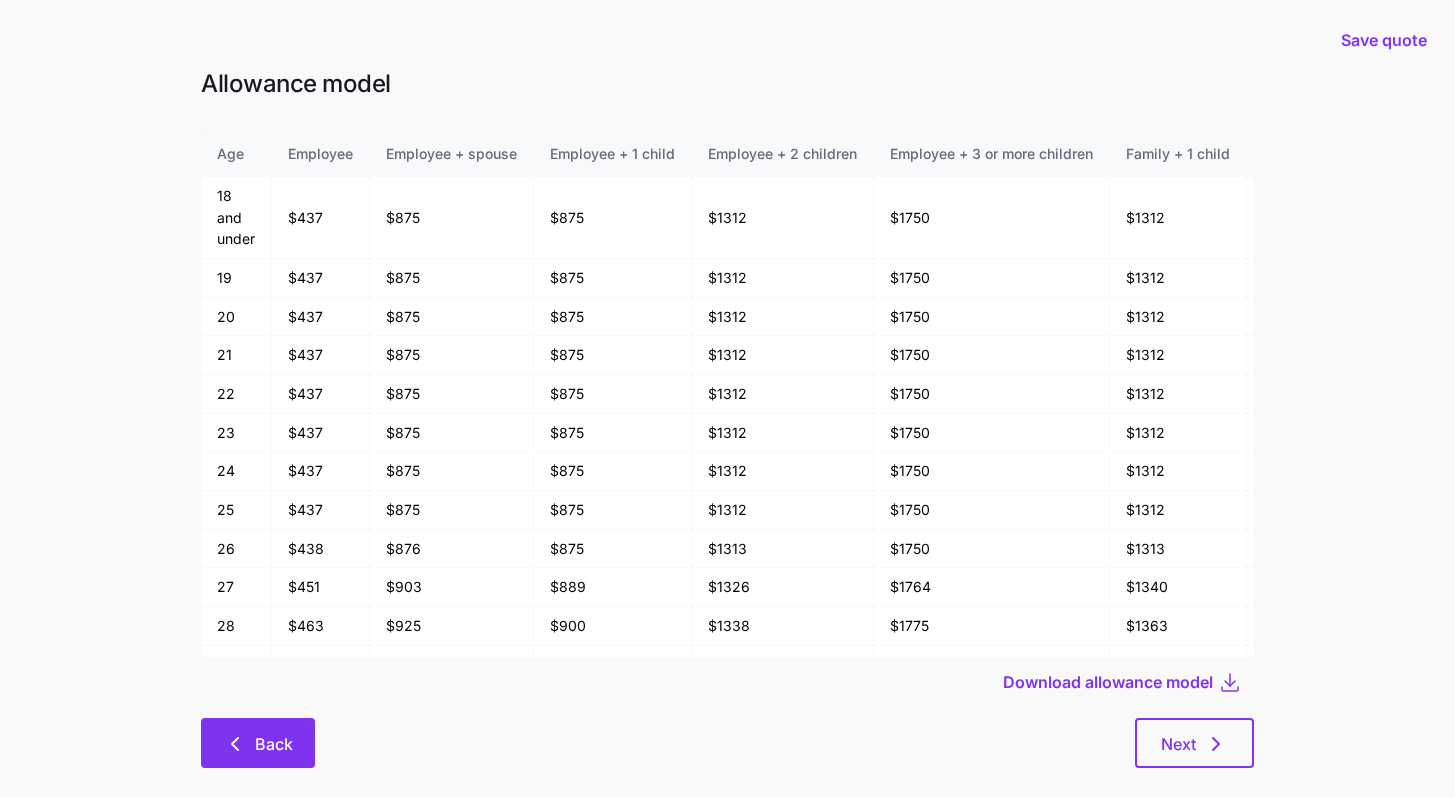 click on "Back" at bounding box center (274, 744) 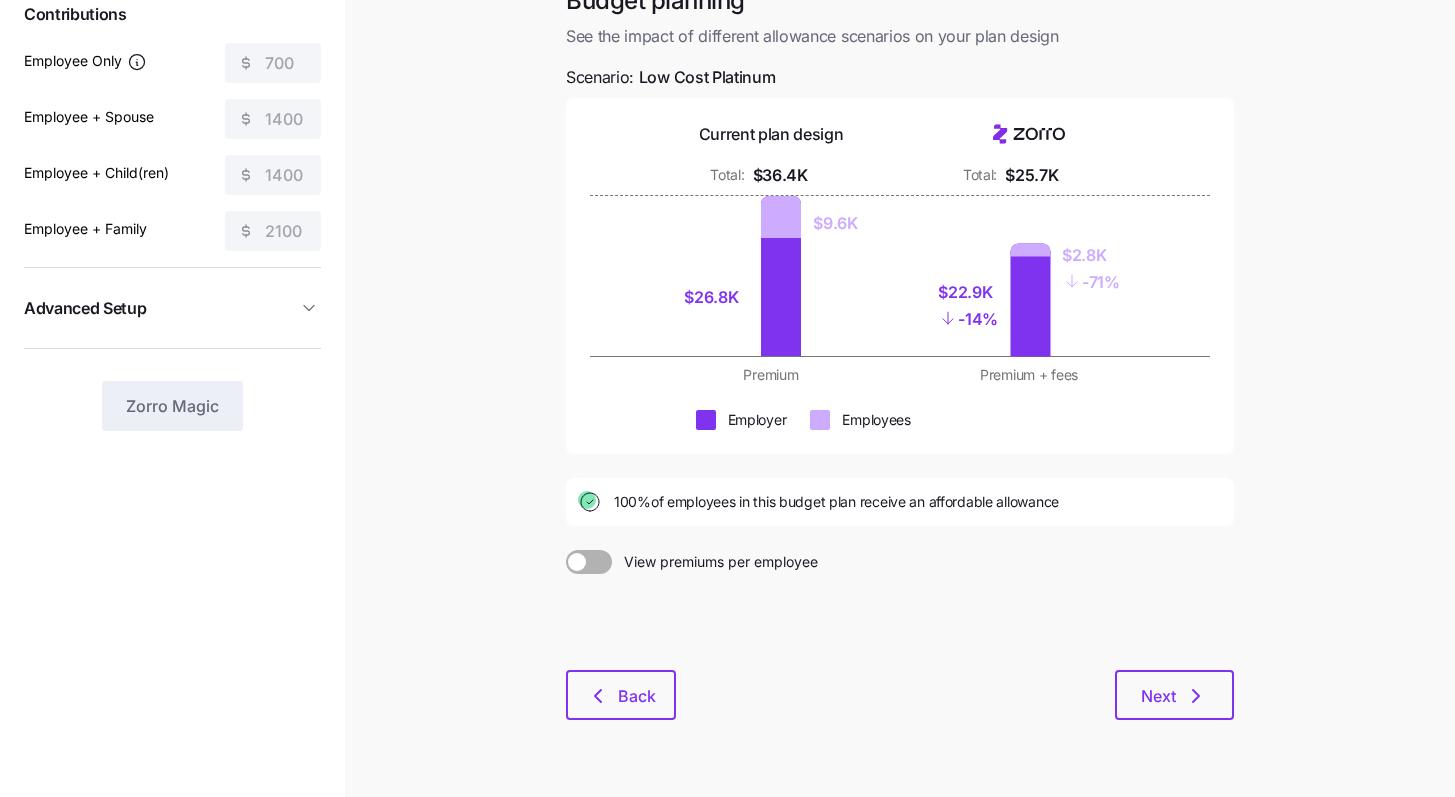 scroll, scrollTop: 186, scrollLeft: 0, axis: vertical 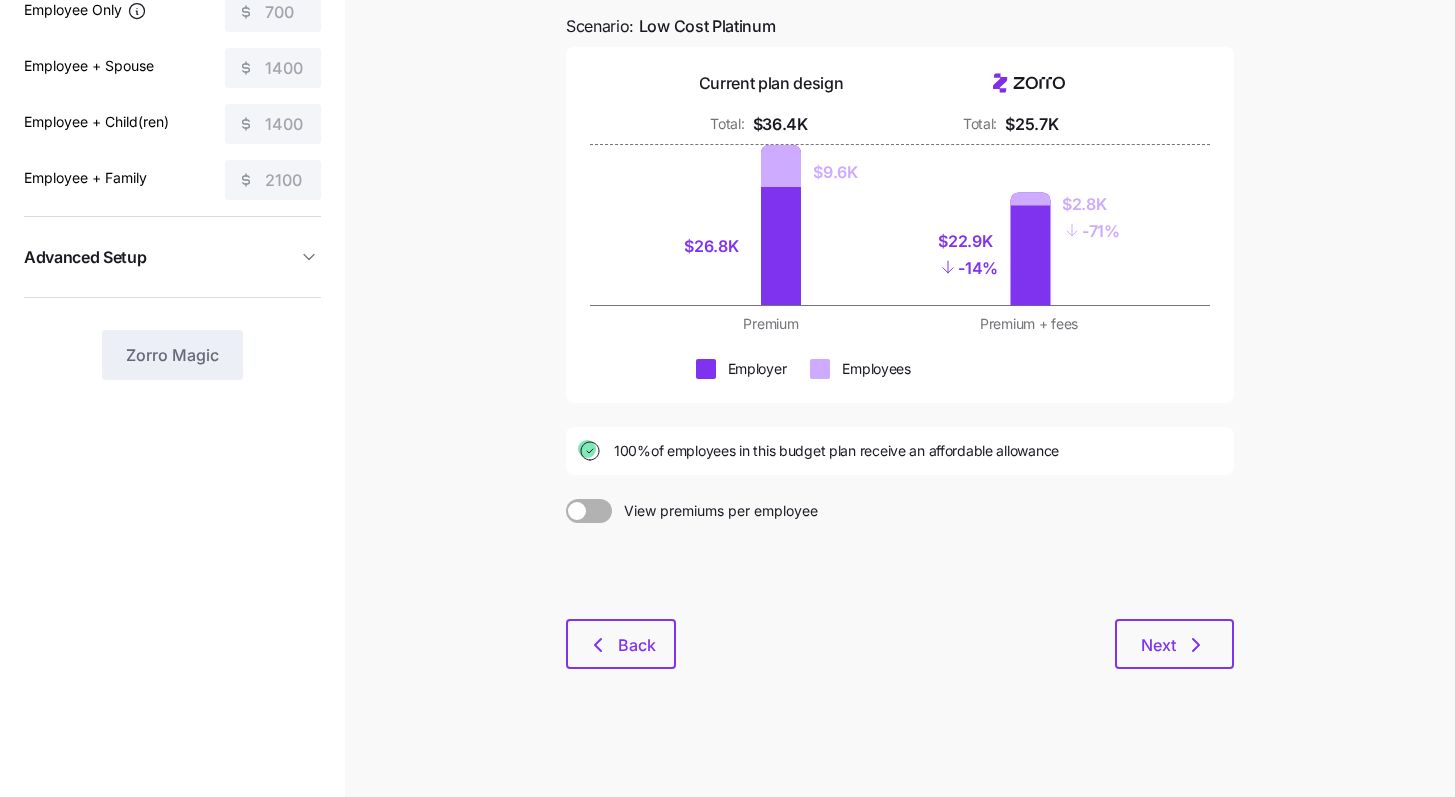 click at bounding box center (900, 571) 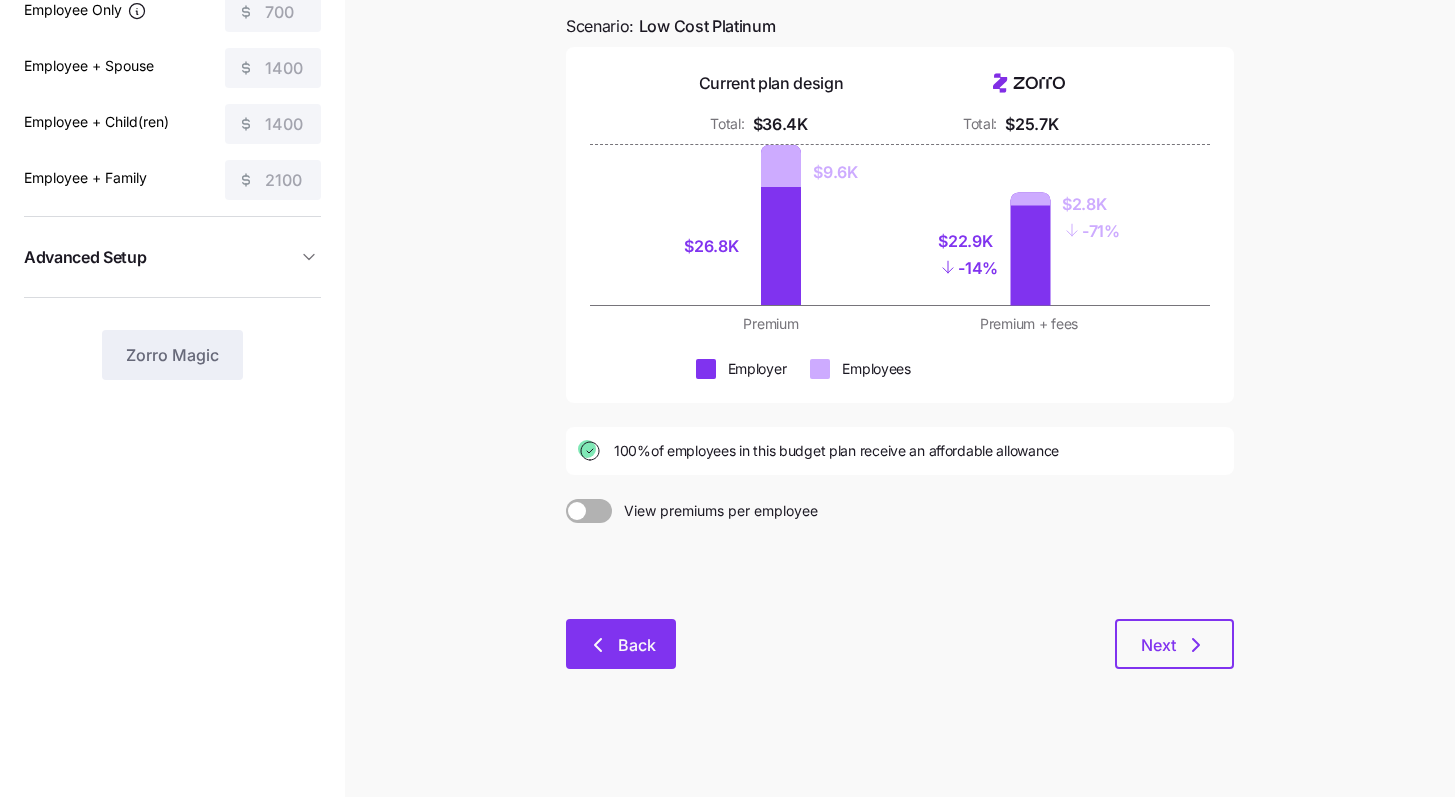 click on "Back" at bounding box center [637, 645] 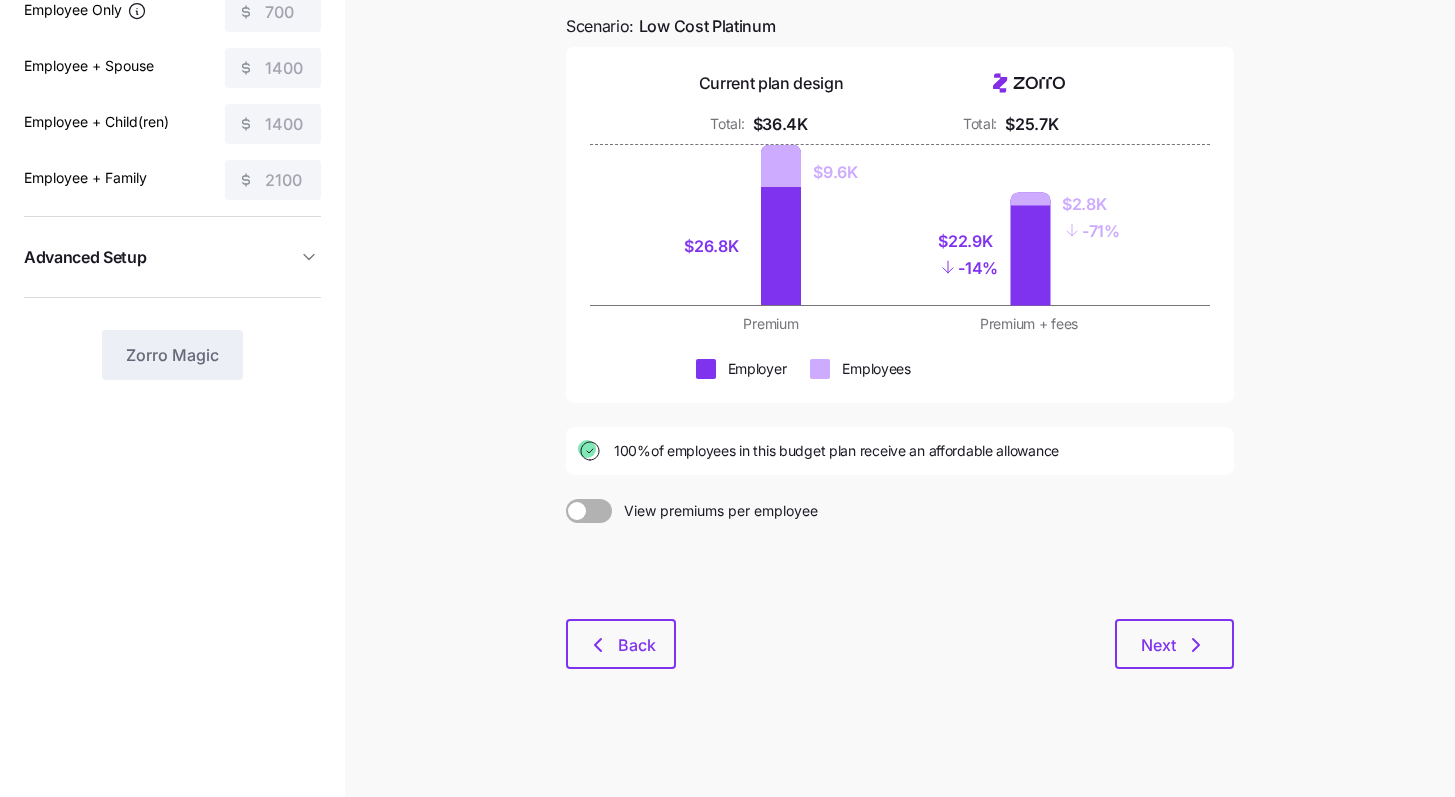 scroll, scrollTop: 0, scrollLeft: 0, axis: both 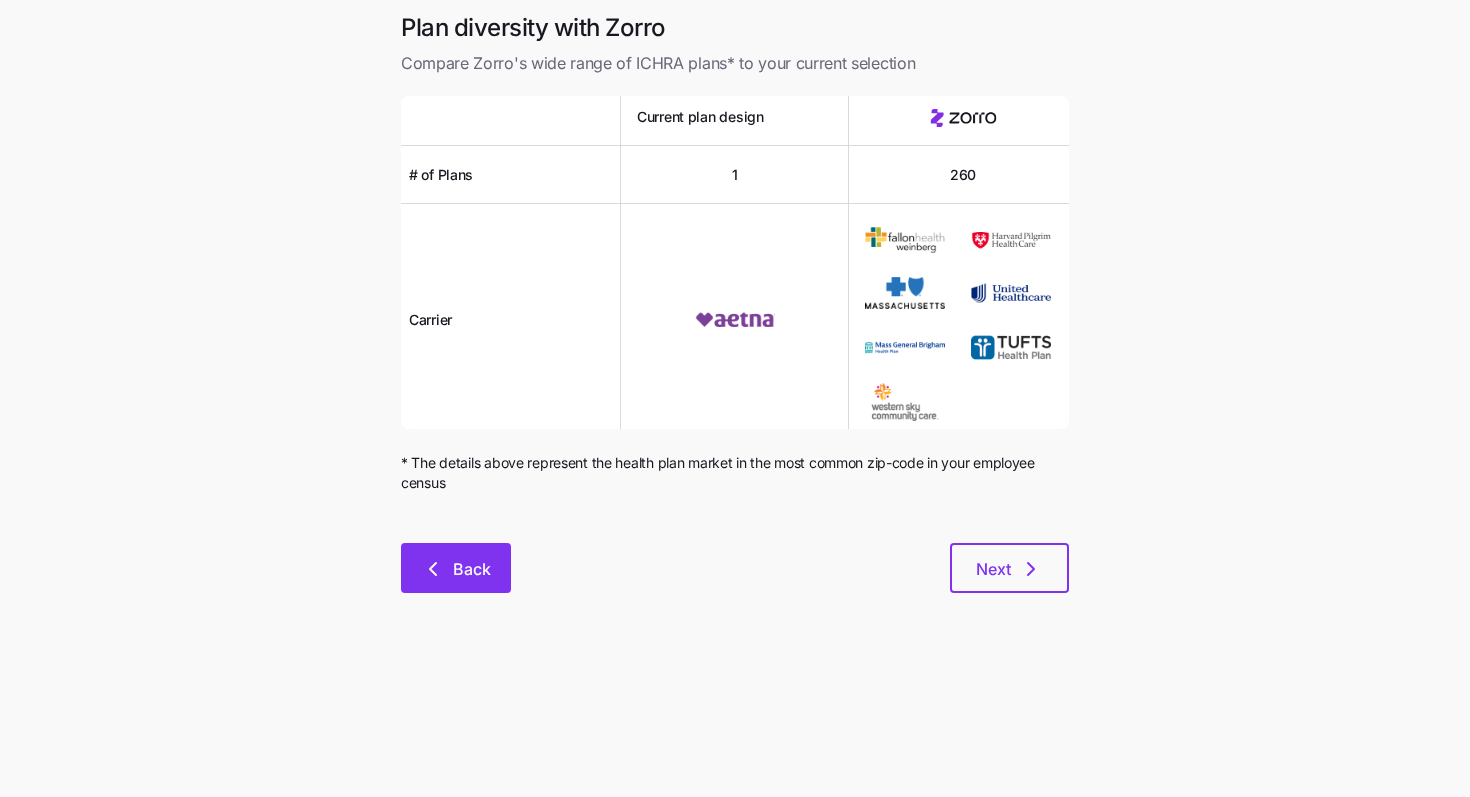 click on "Back" at bounding box center [456, 568] 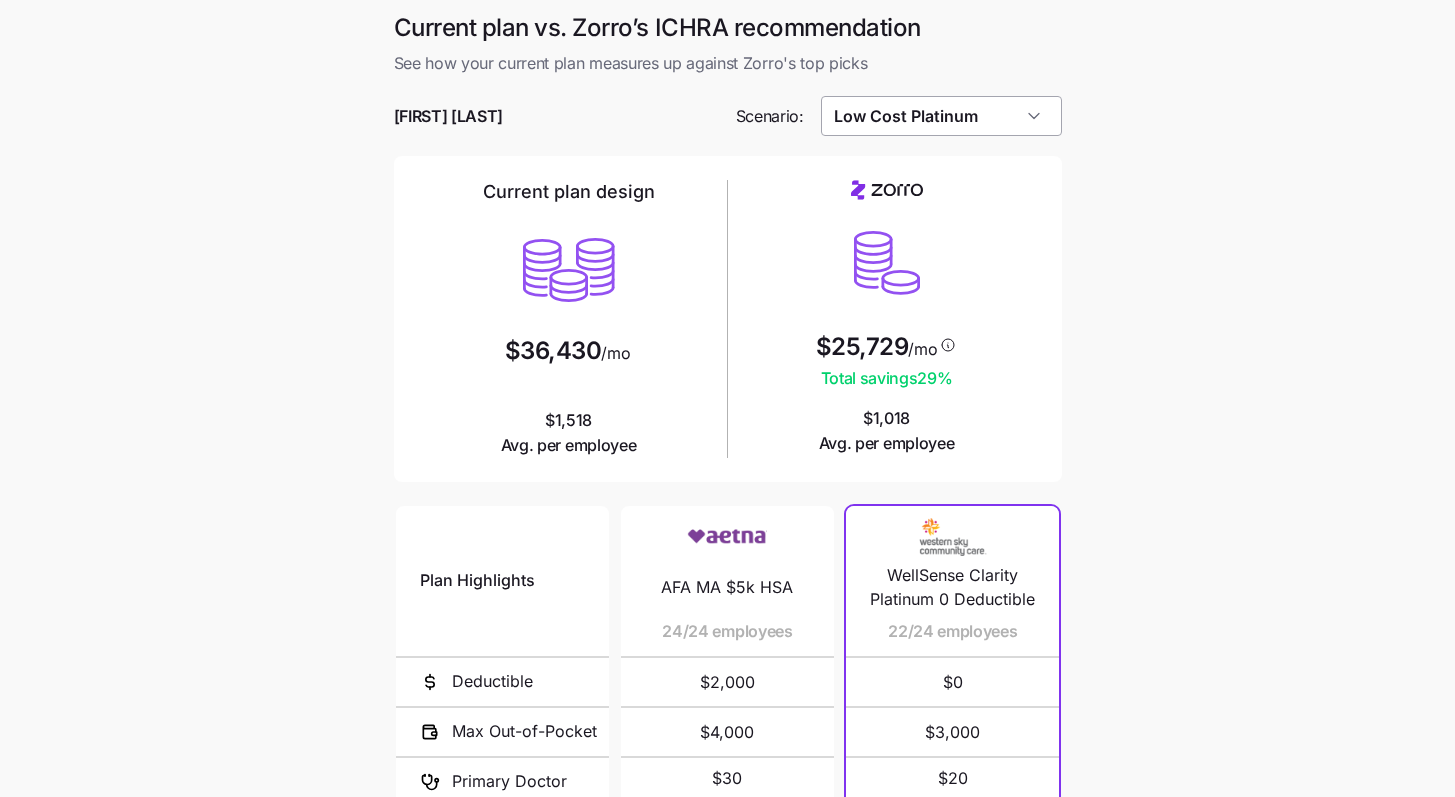 click on "Low Cost Platinum" at bounding box center [941, 116] 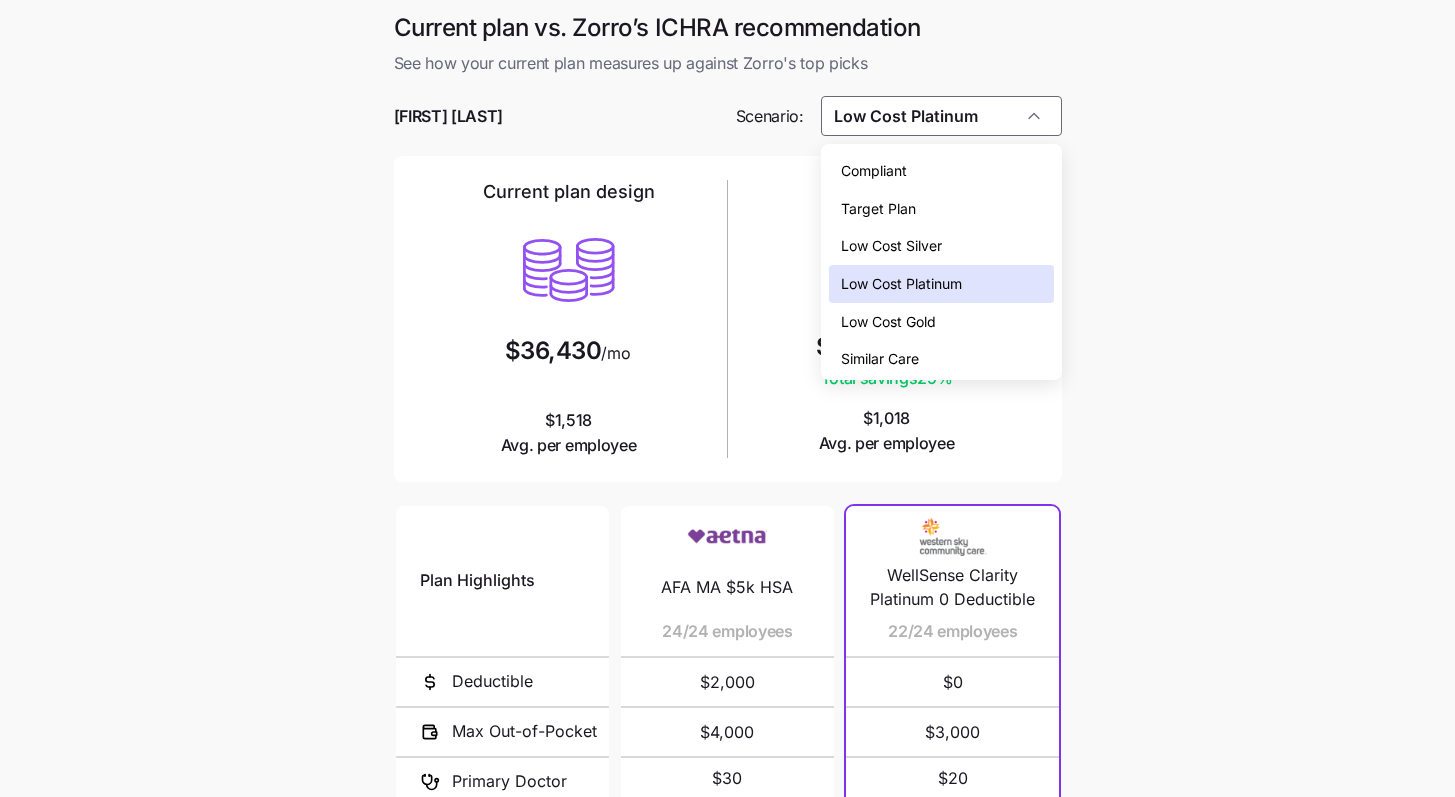 click on "Low Cost Gold" at bounding box center (888, 322) 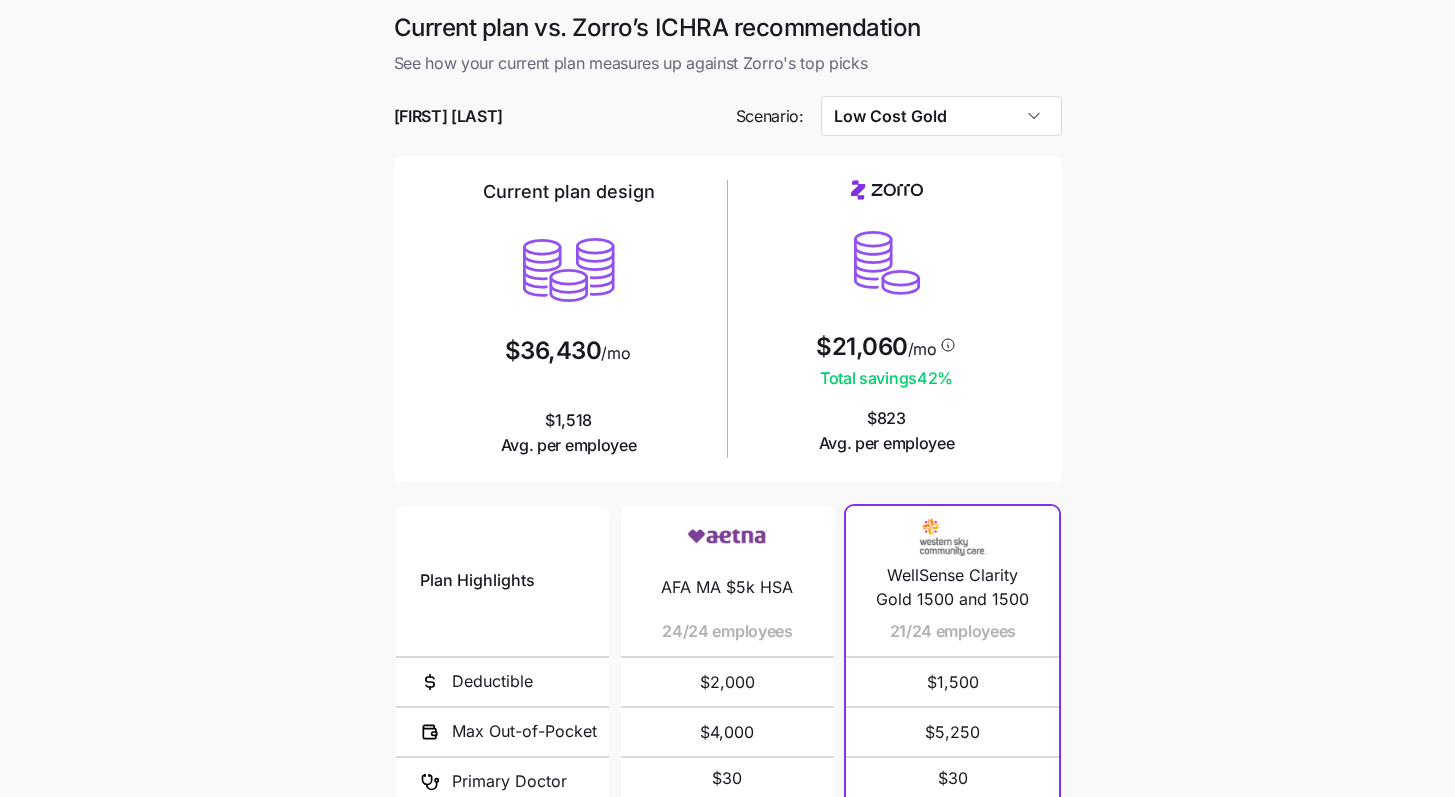 type on "Low Cost Gold" 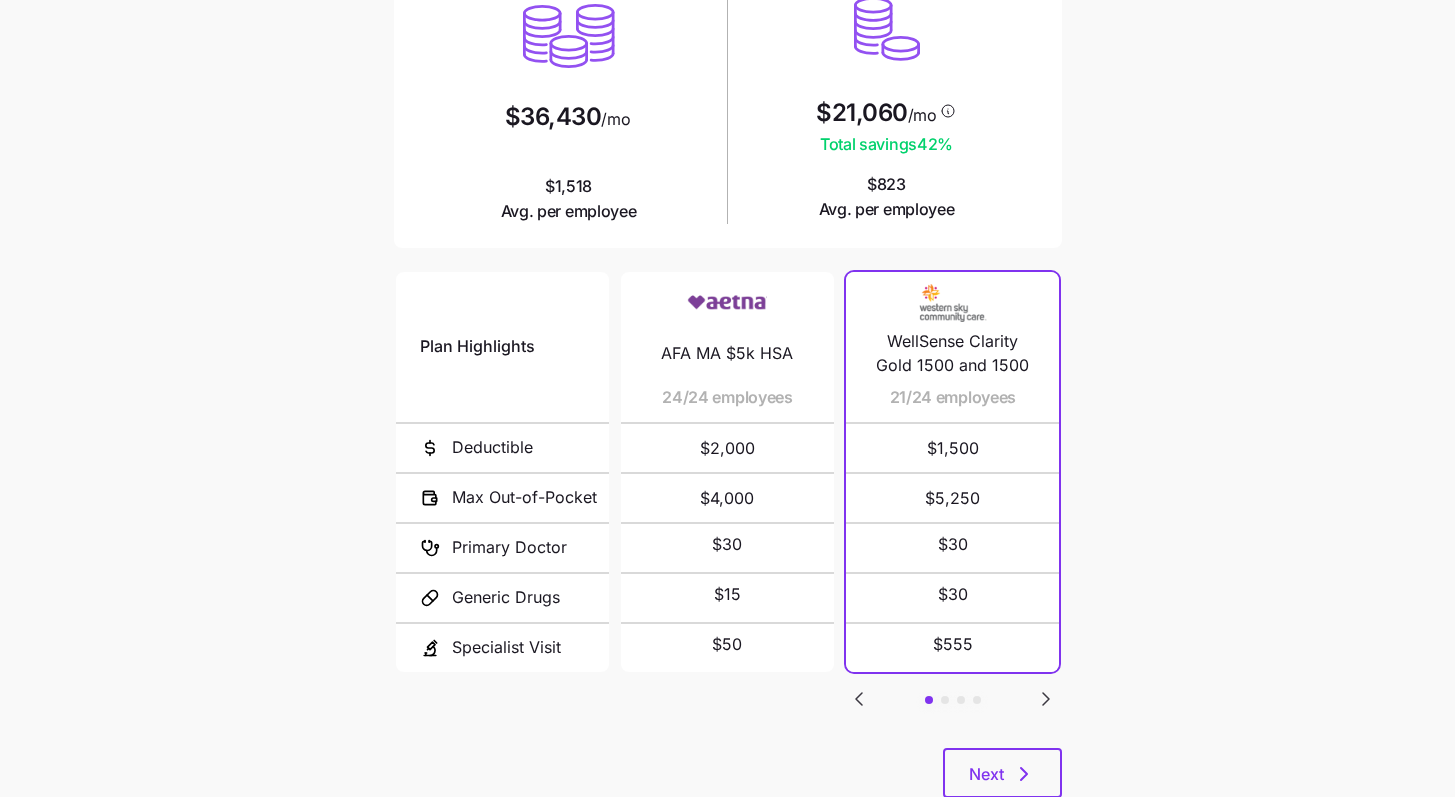 scroll, scrollTop: 236, scrollLeft: 0, axis: vertical 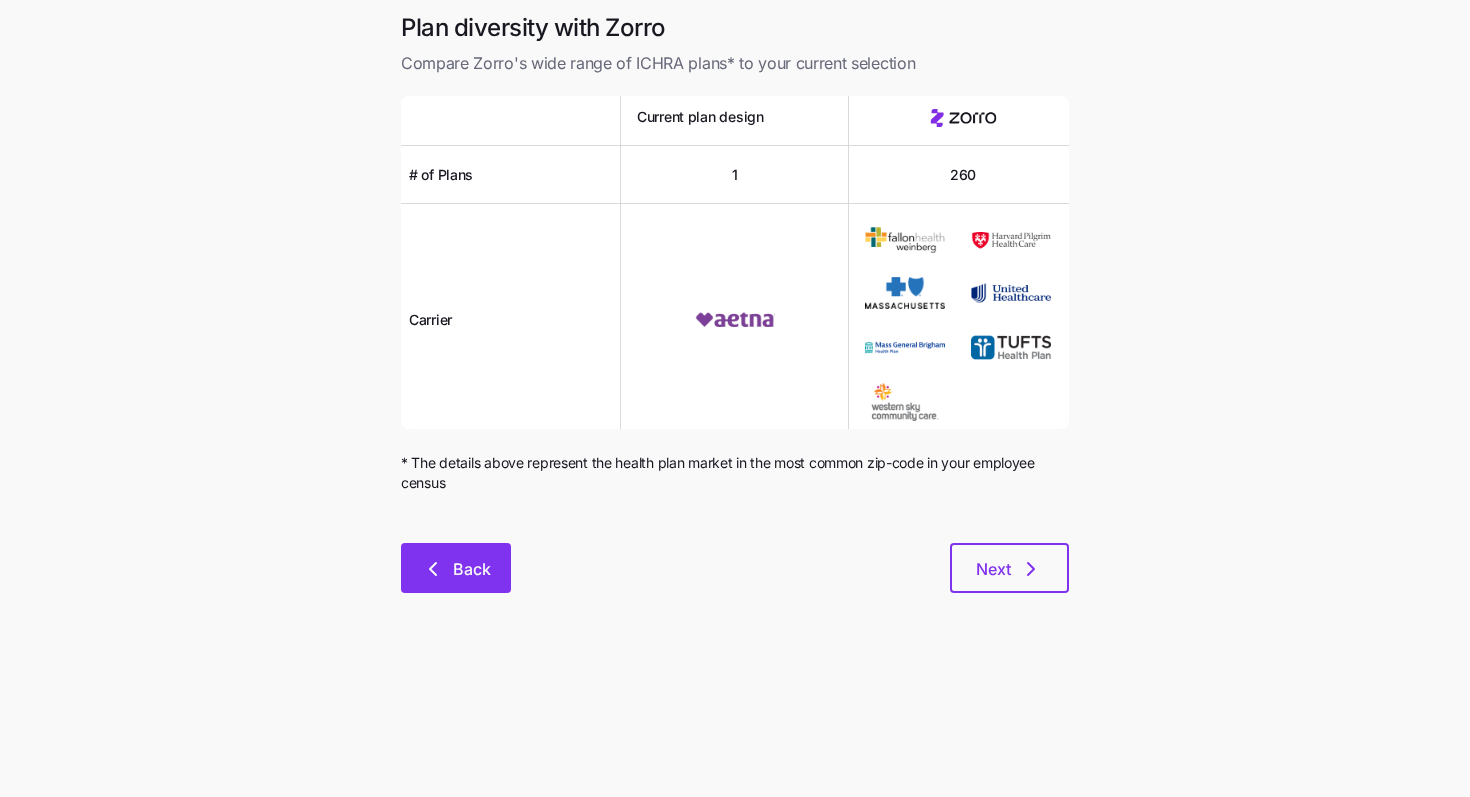 click on "Back" at bounding box center [456, 568] 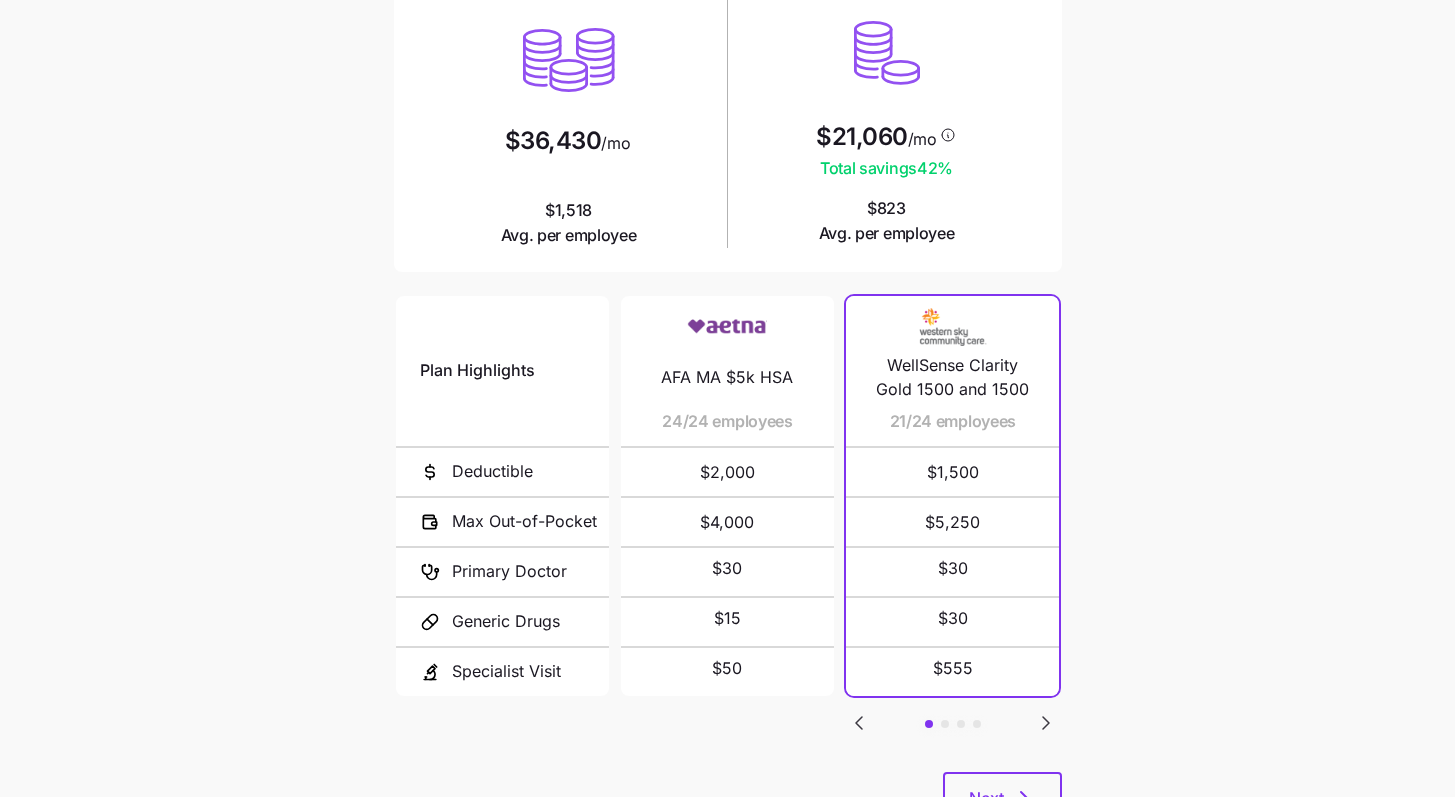 scroll, scrollTop: 294, scrollLeft: 0, axis: vertical 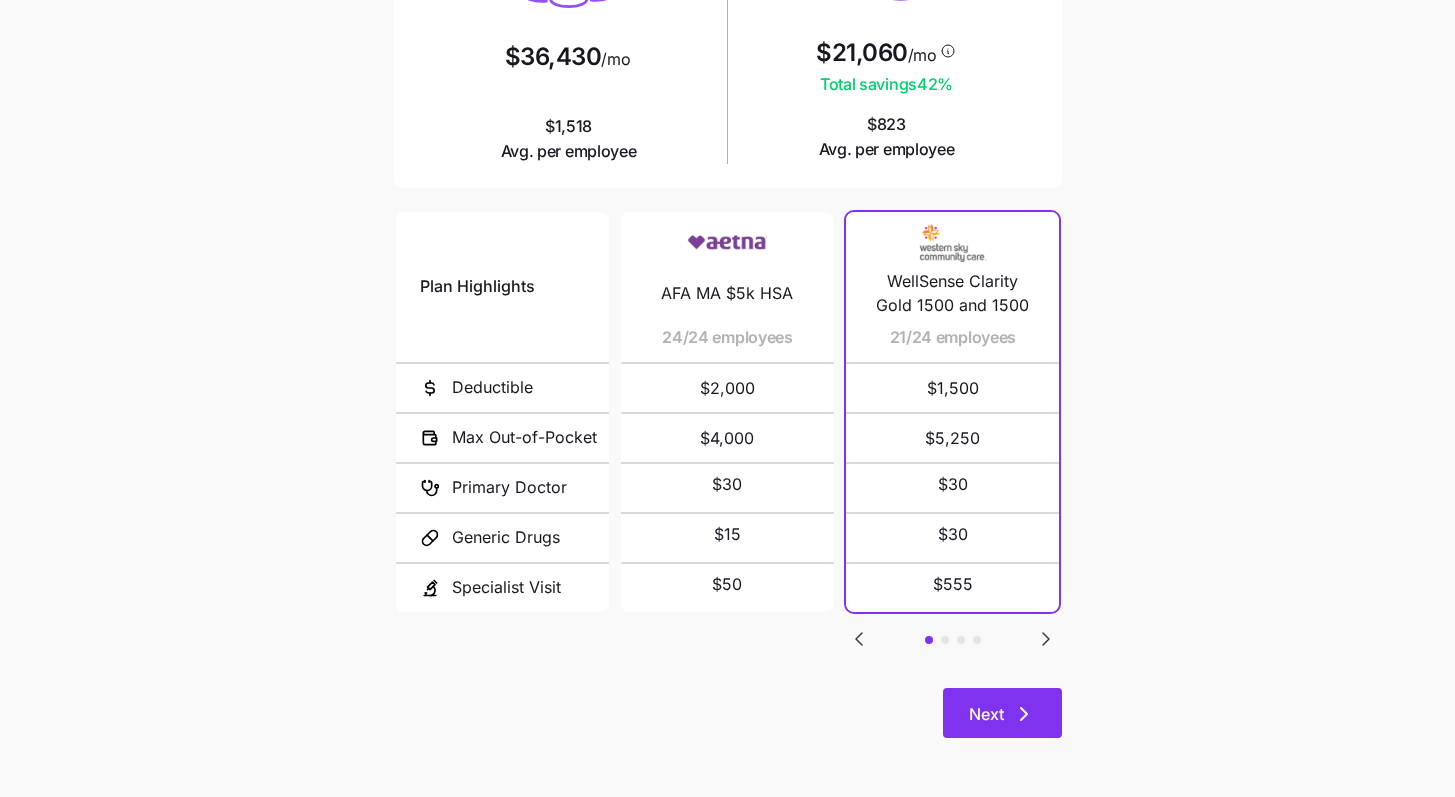 click on "Next" at bounding box center (728, 713) 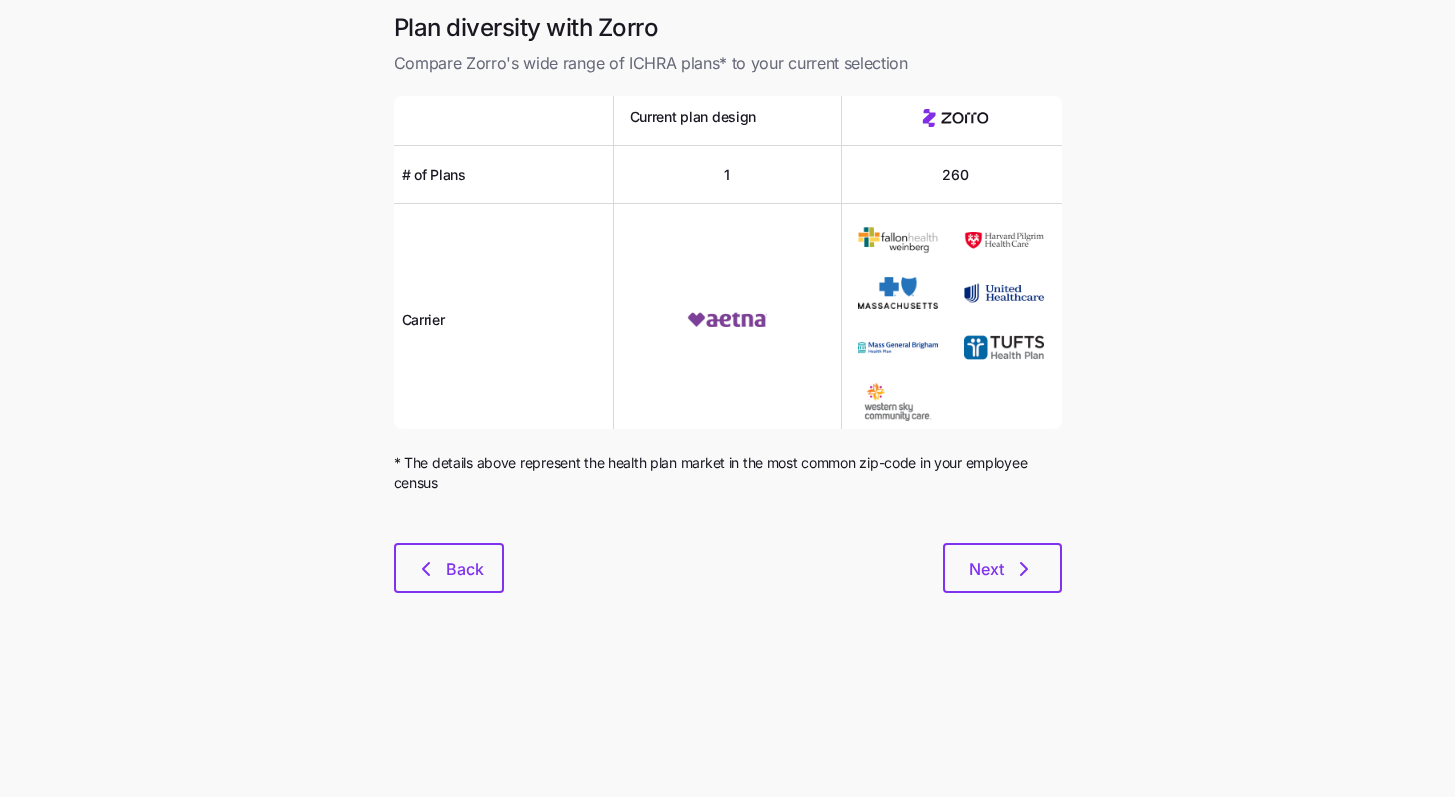 scroll, scrollTop: 0, scrollLeft: 0, axis: both 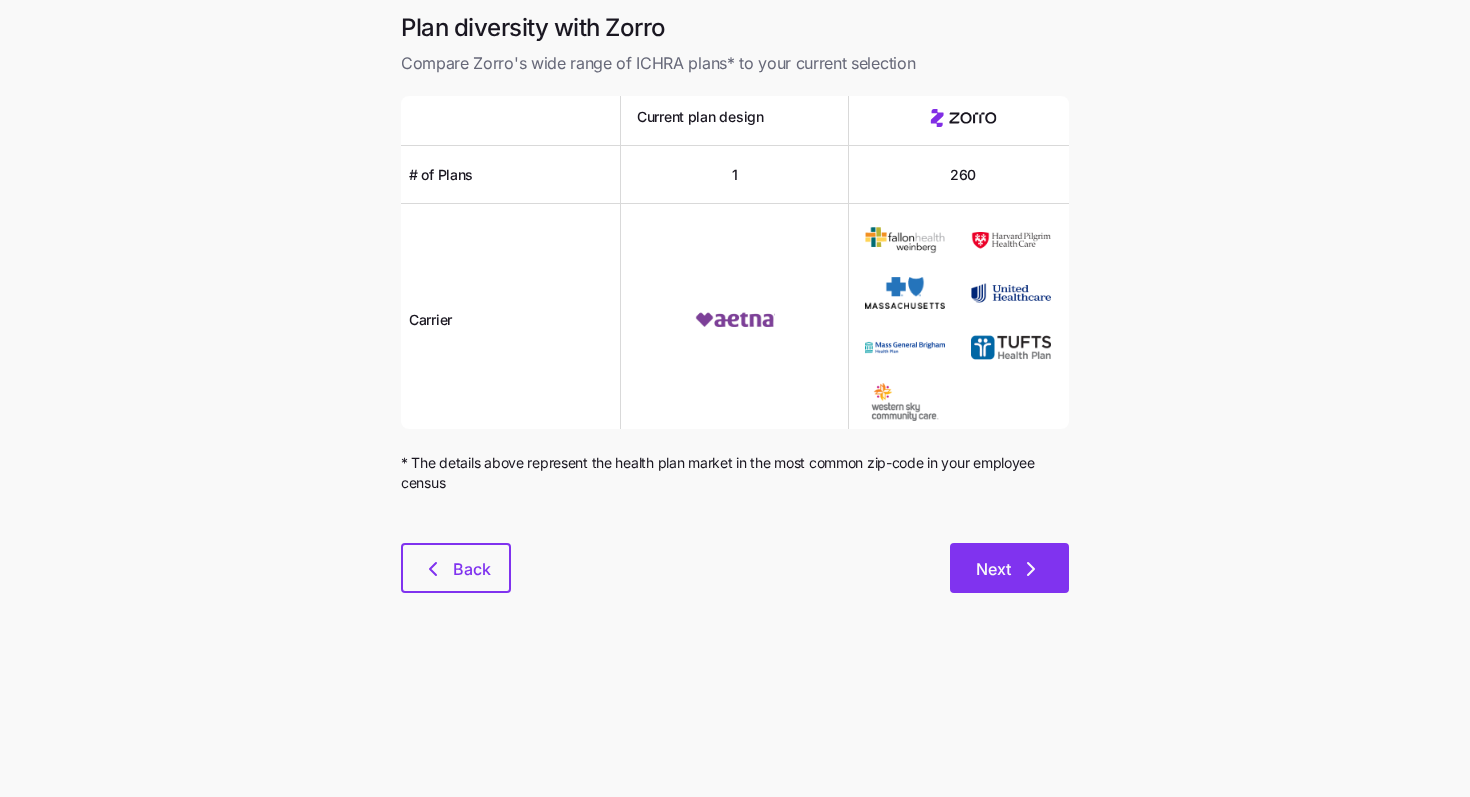 click 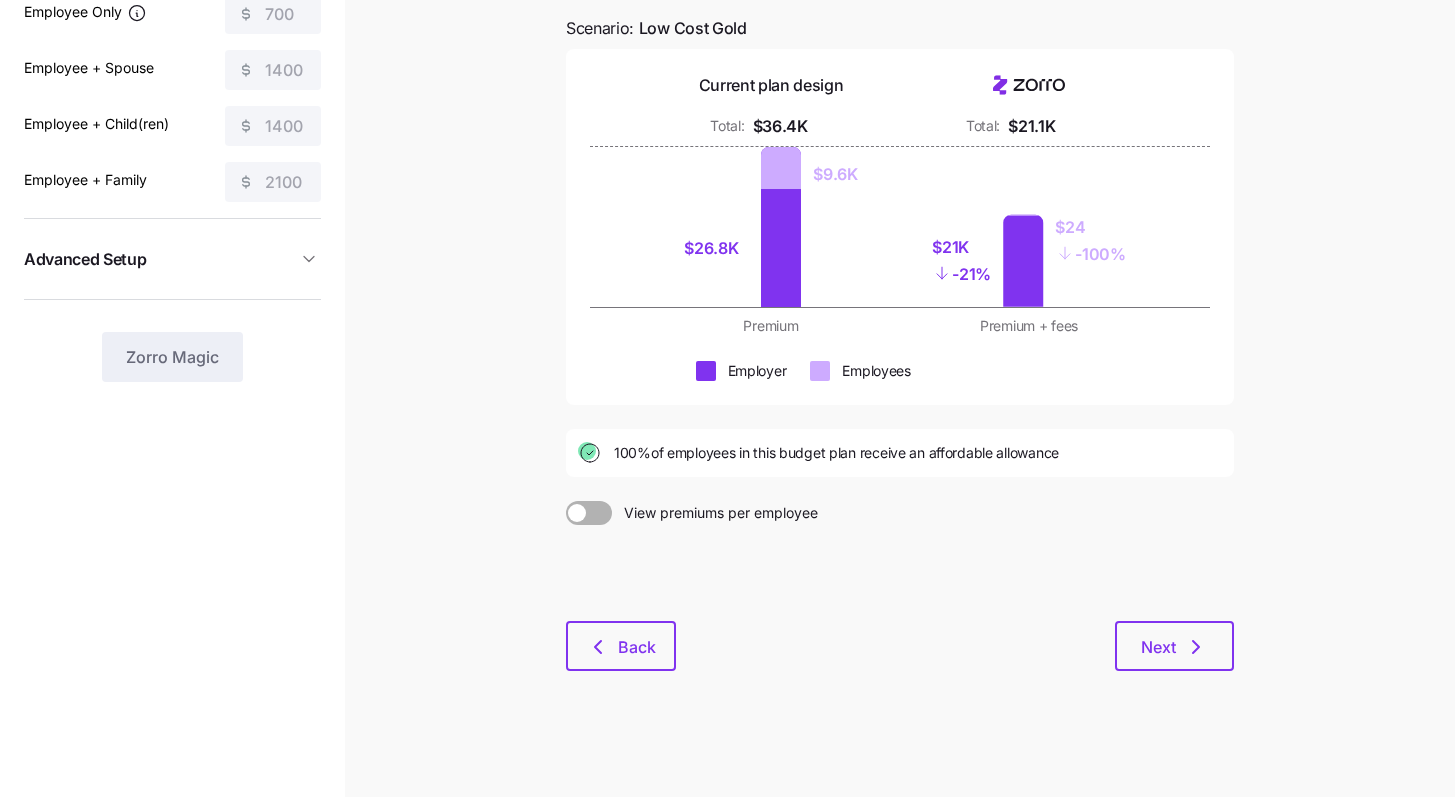 scroll, scrollTop: 186, scrollLeft: 0, axis: vertical 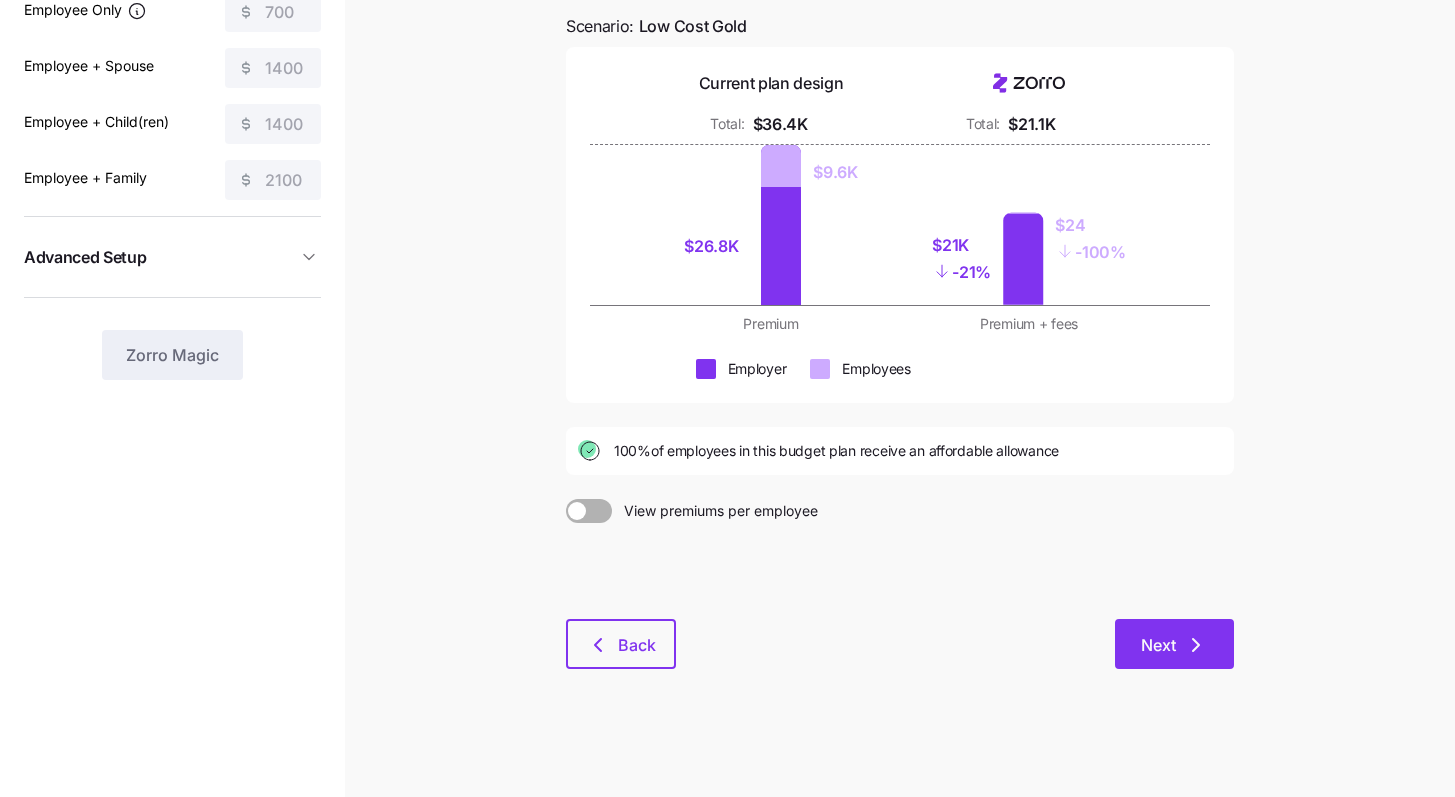 click 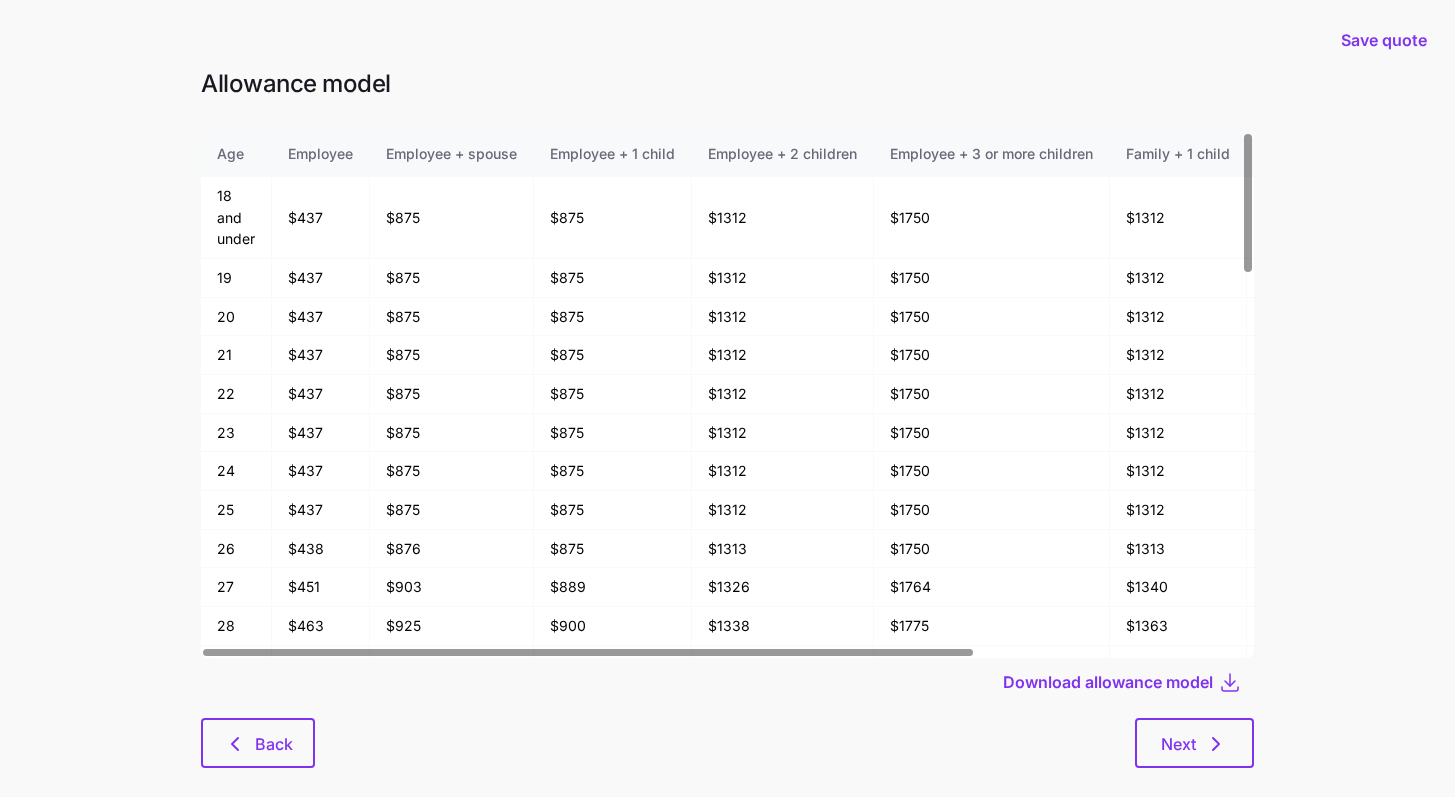 scroll, scrollTop: 31, scrollLeft: 0, axis: vertical 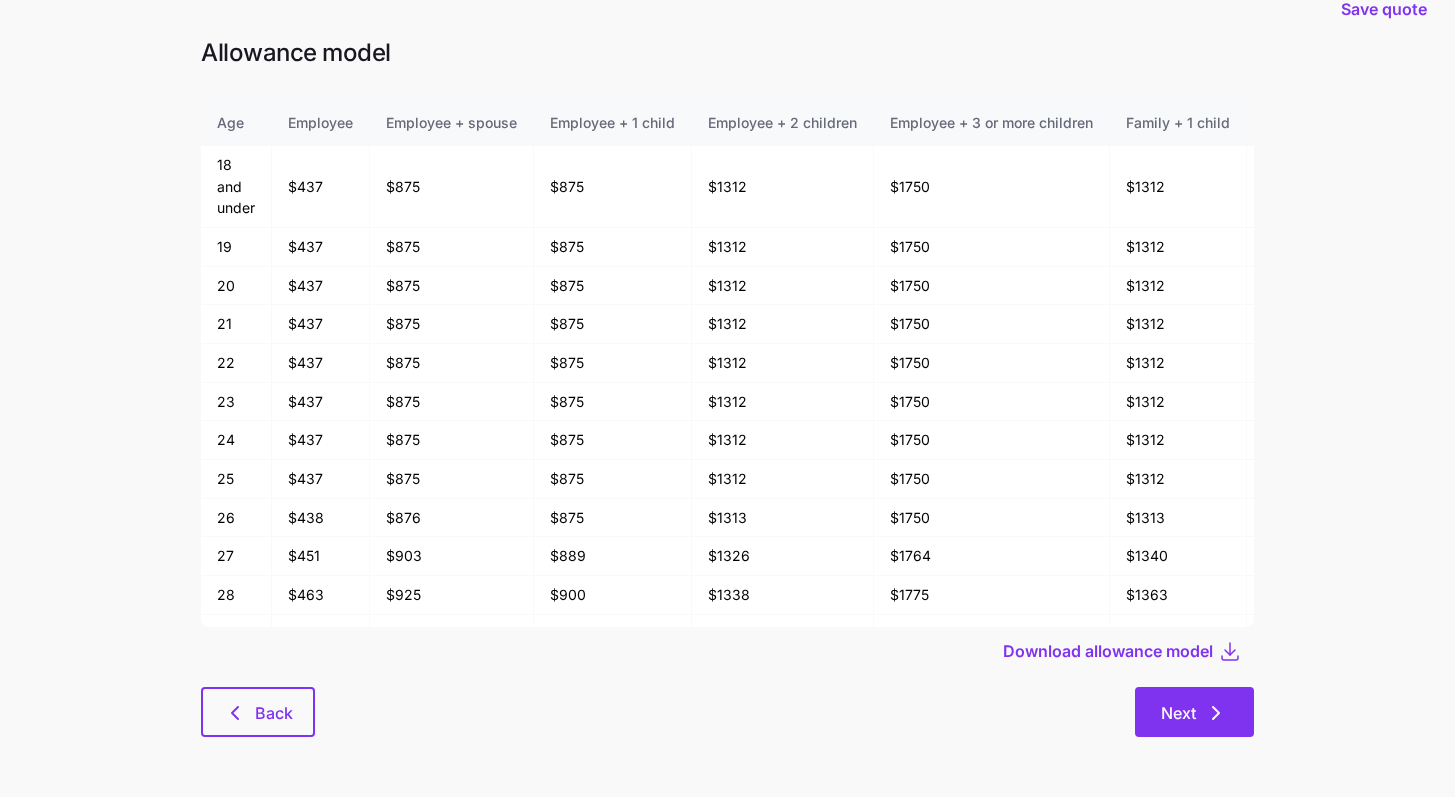 click on "Next" at bounding box center (1194, 712) 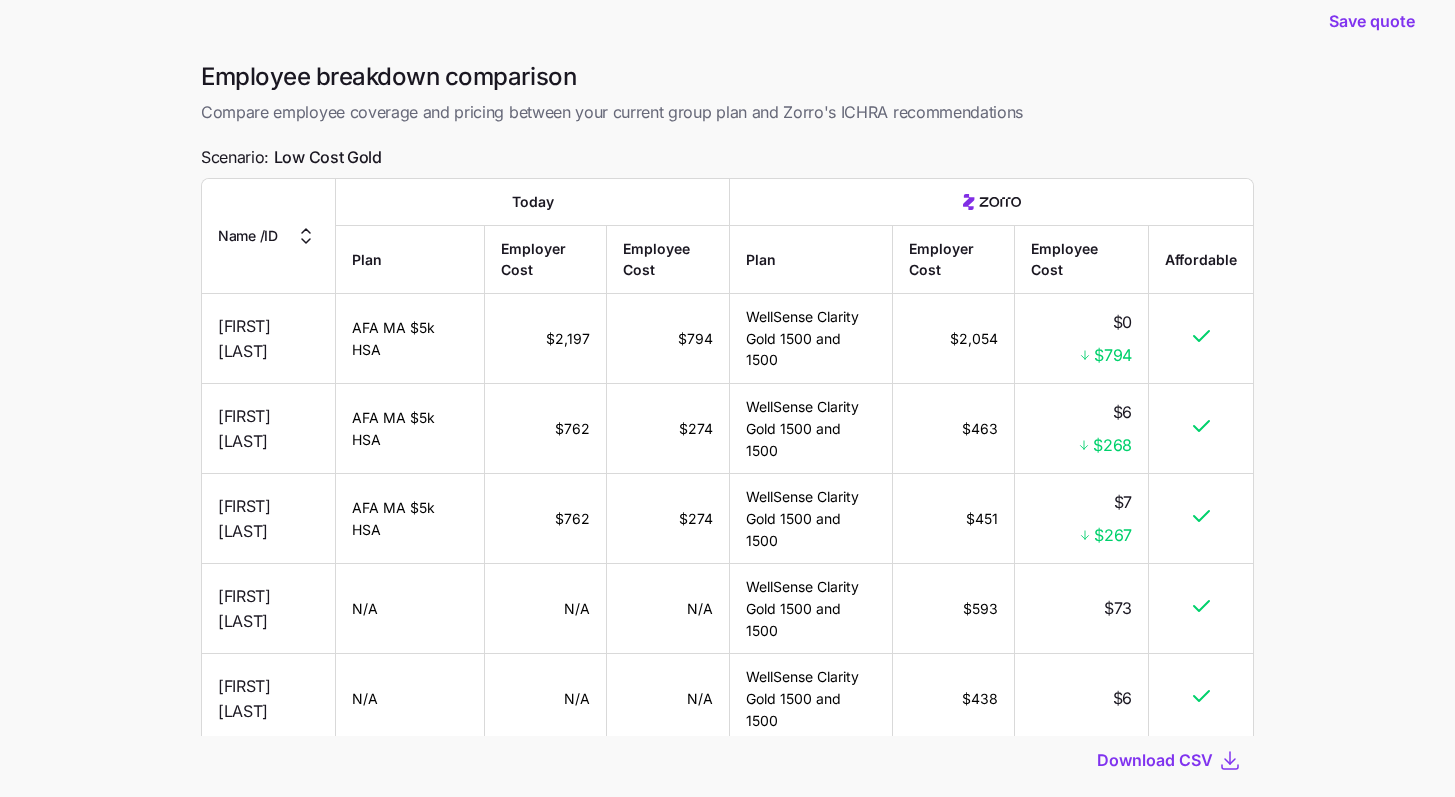 scroll, scrollTop: 0, scrollLeft: 0, axis: both 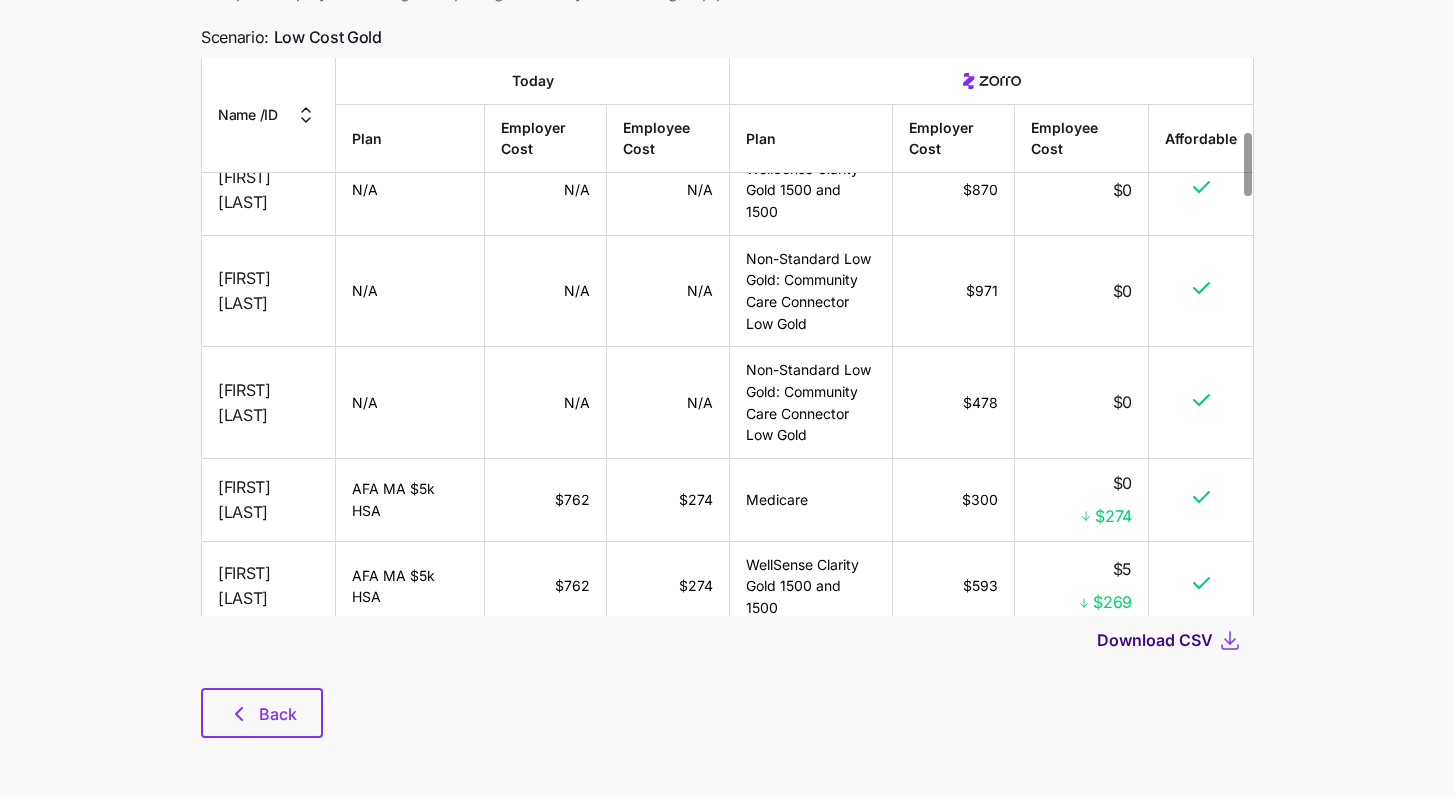 click on "Download CSV" at bounding box center [1155, 640] 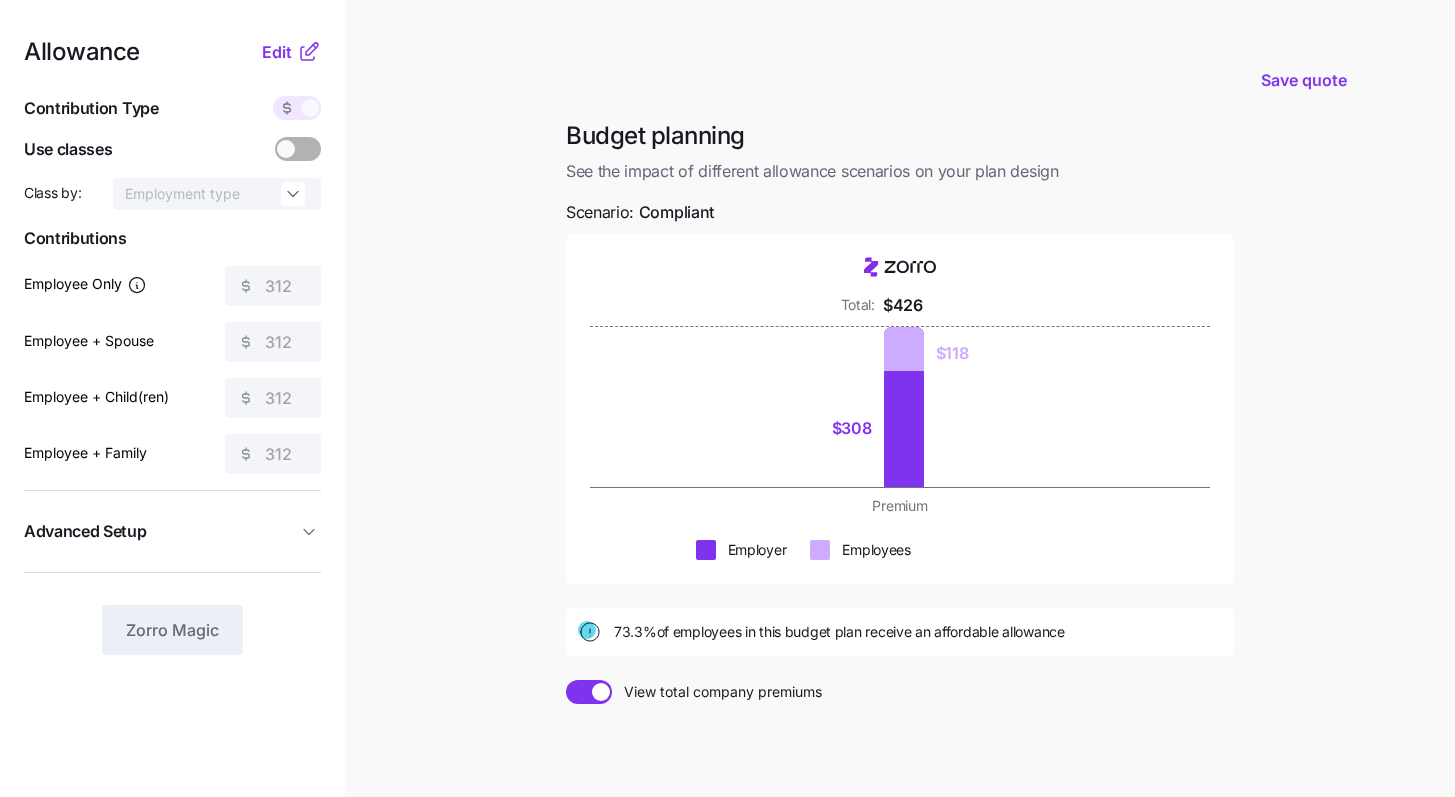 scroll, scrollTop: 0, scrollLeft: 0, axis: both 